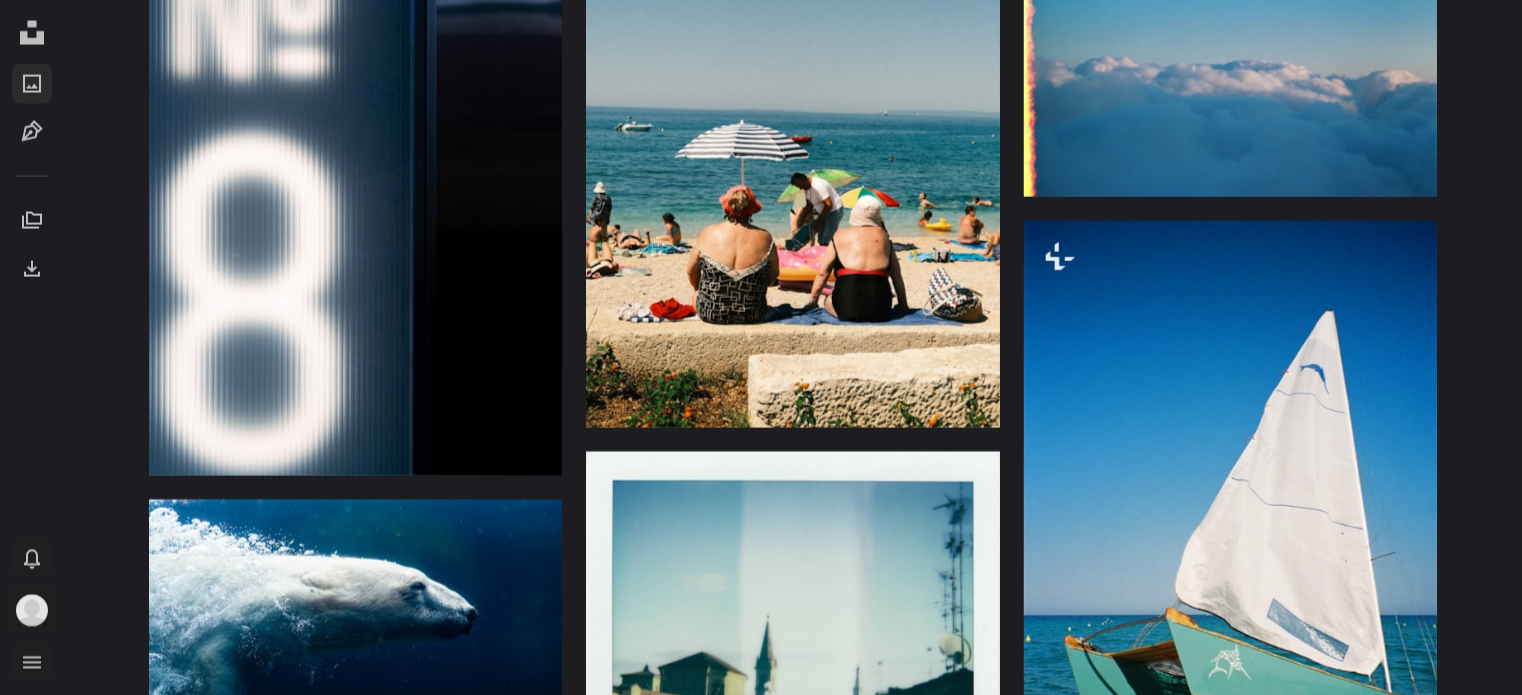 scroll, scrollTop: 5264, scrollLeft: 0, axis: vertical 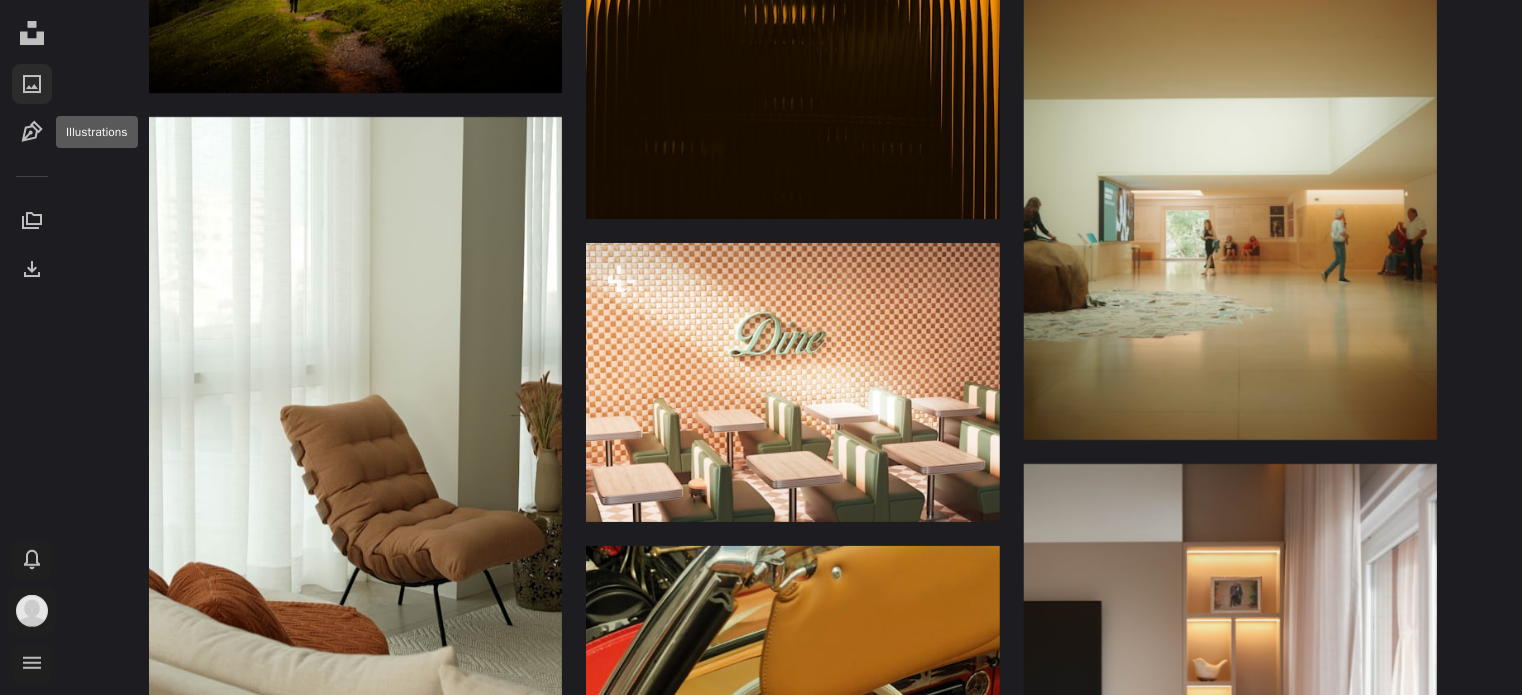 click on "Unsplash logo Unsplash Home A photo Pen Tool A stack of folders Download Photos Chevron down Bell navigation menu" at bounding box center (32, 347) 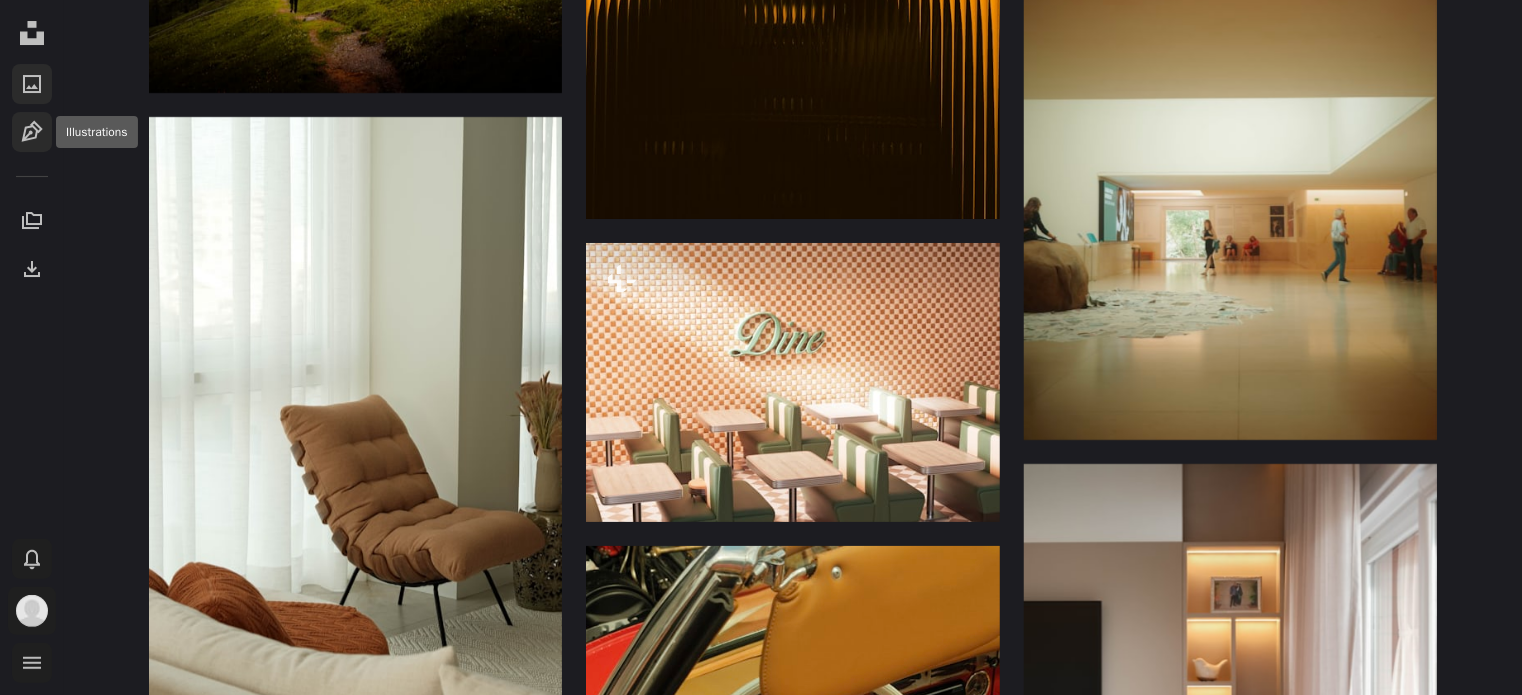 click on "Pen Tool" 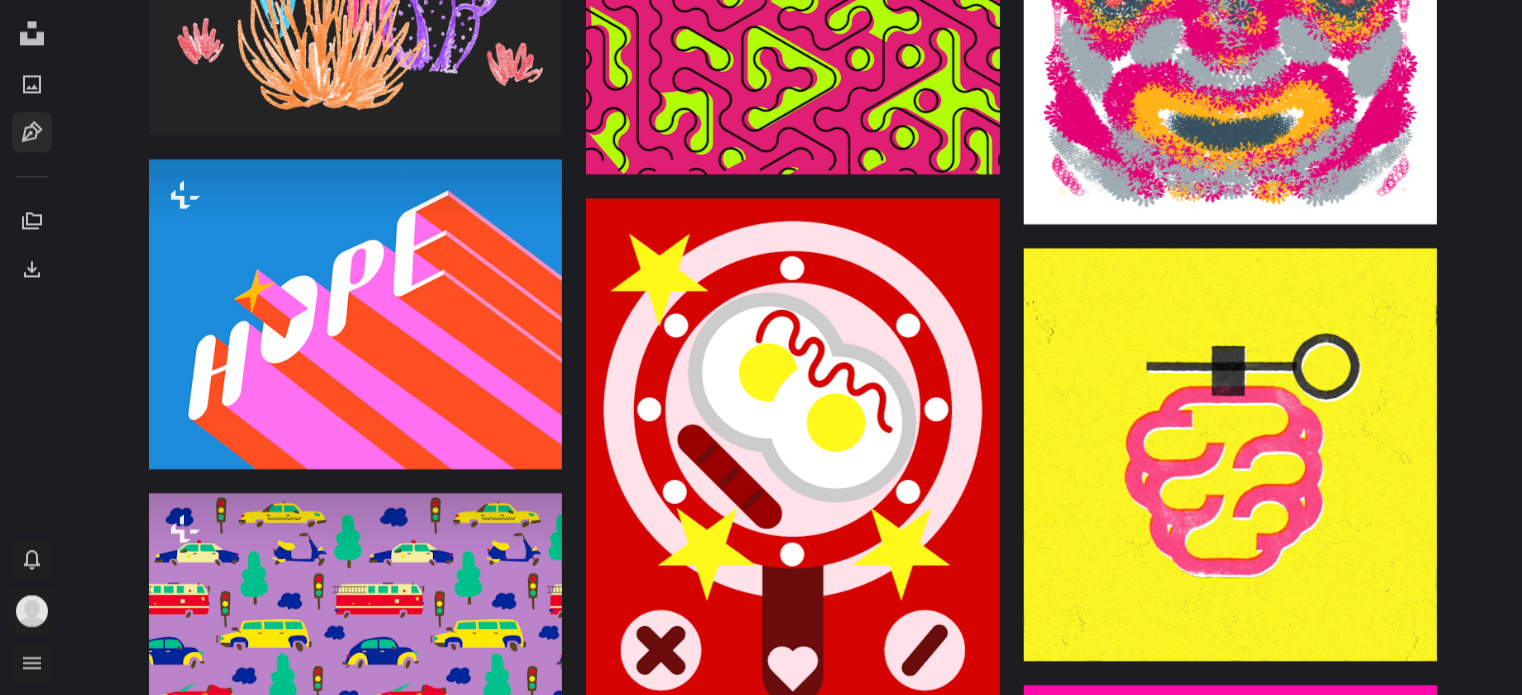 scroll, scrollTop: 2700, scrollLeft: 0, axis: vertical 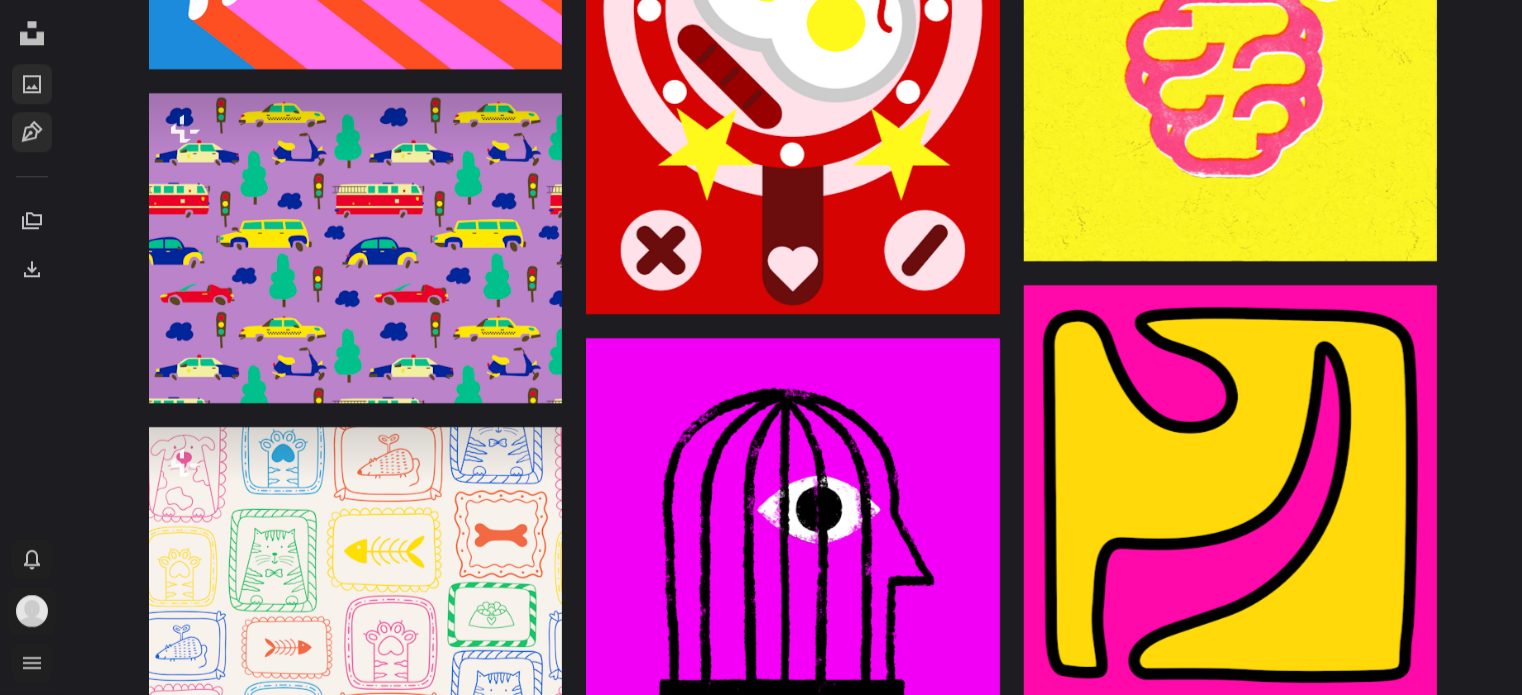click on "A photo" 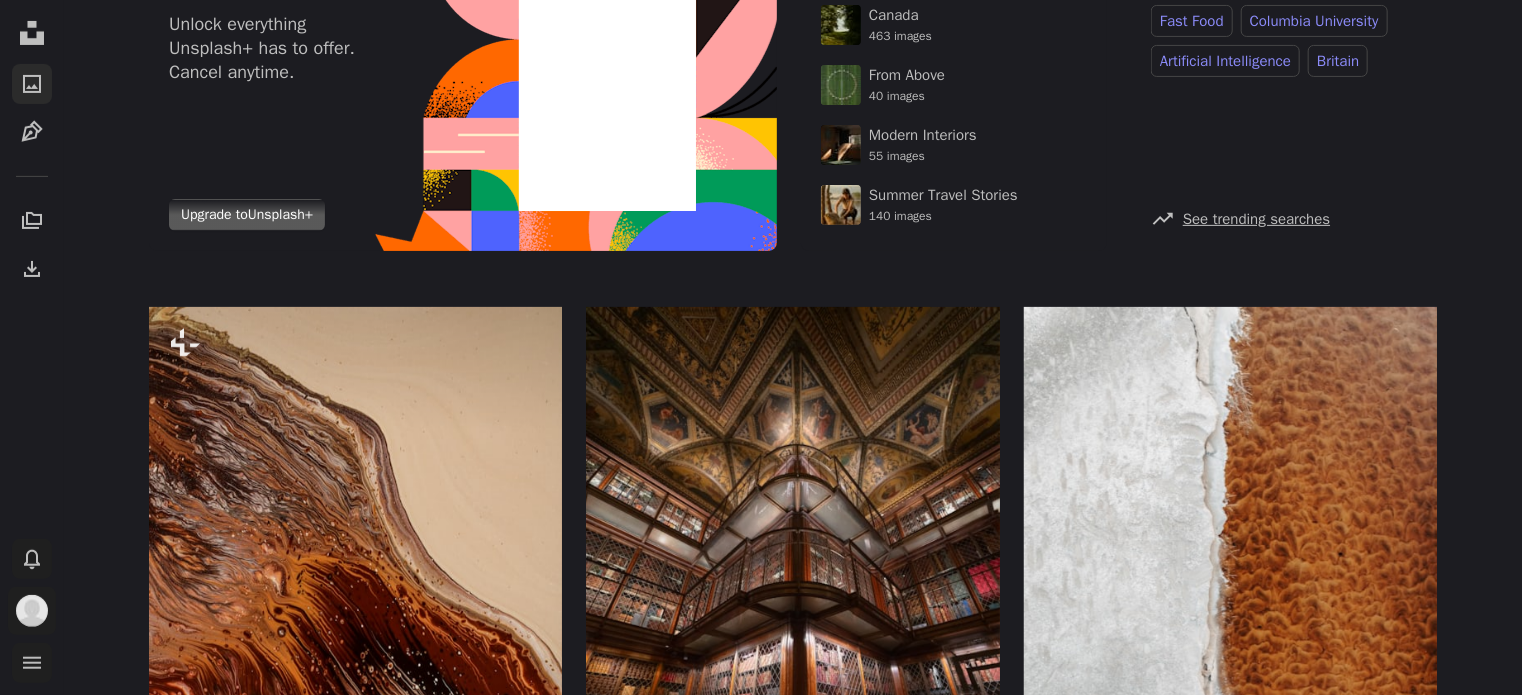 scroll, scrollTop: 0, scrollLeft: 0, axis: both 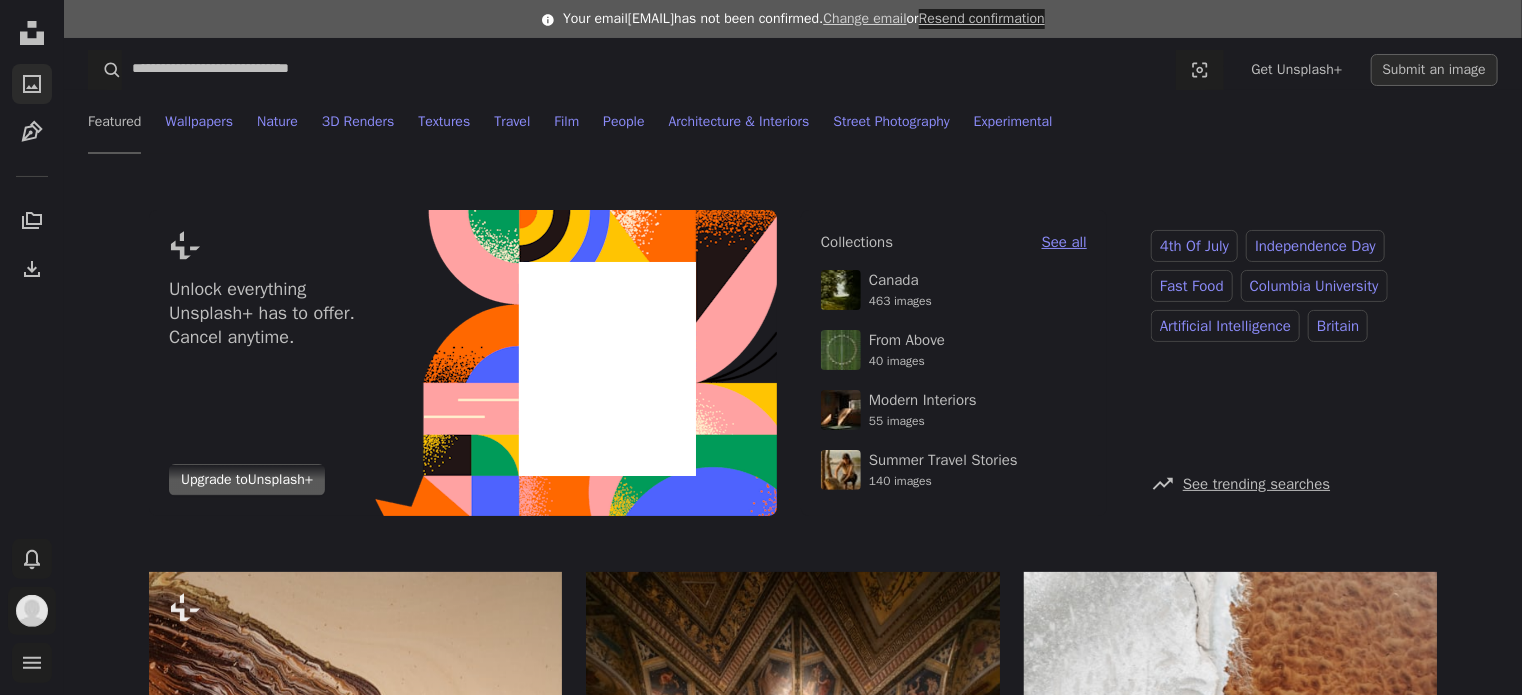 click at bounding box center [649, 70] 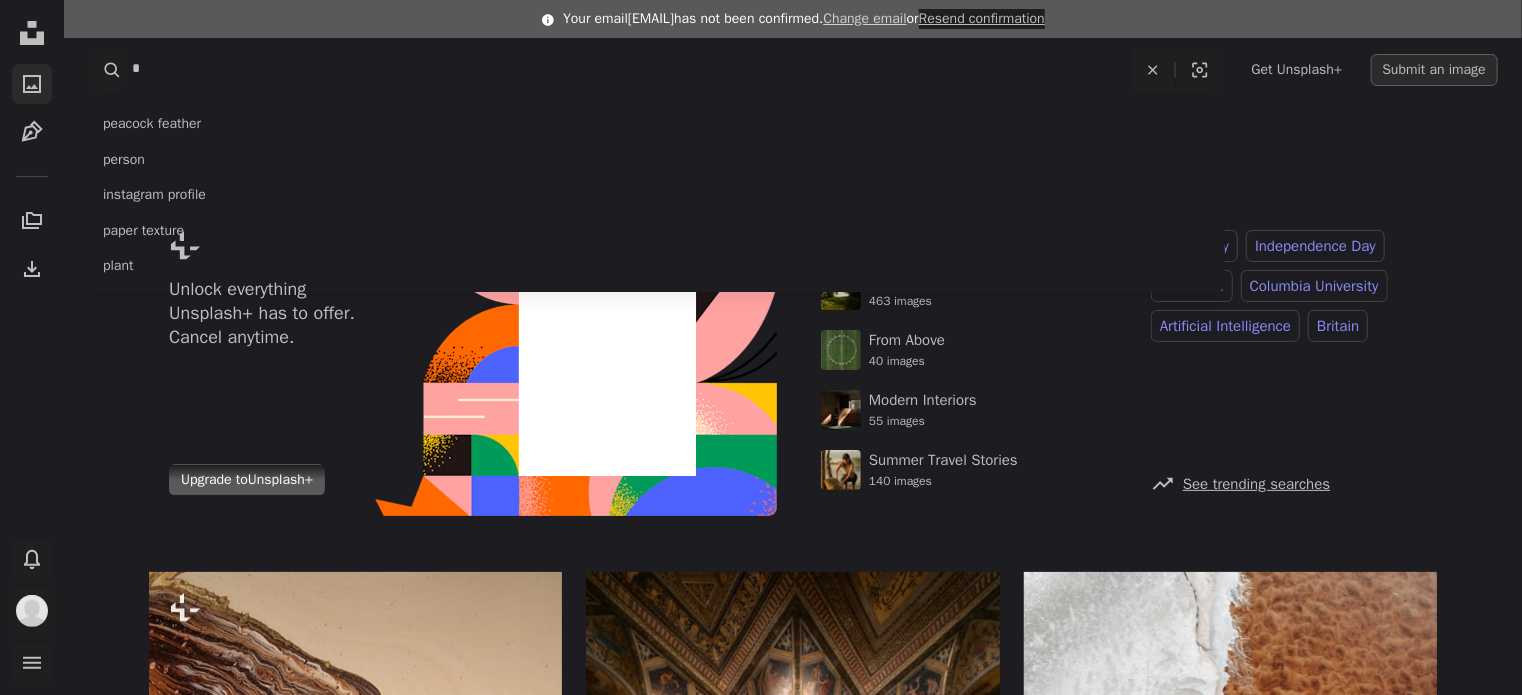 type on "**" 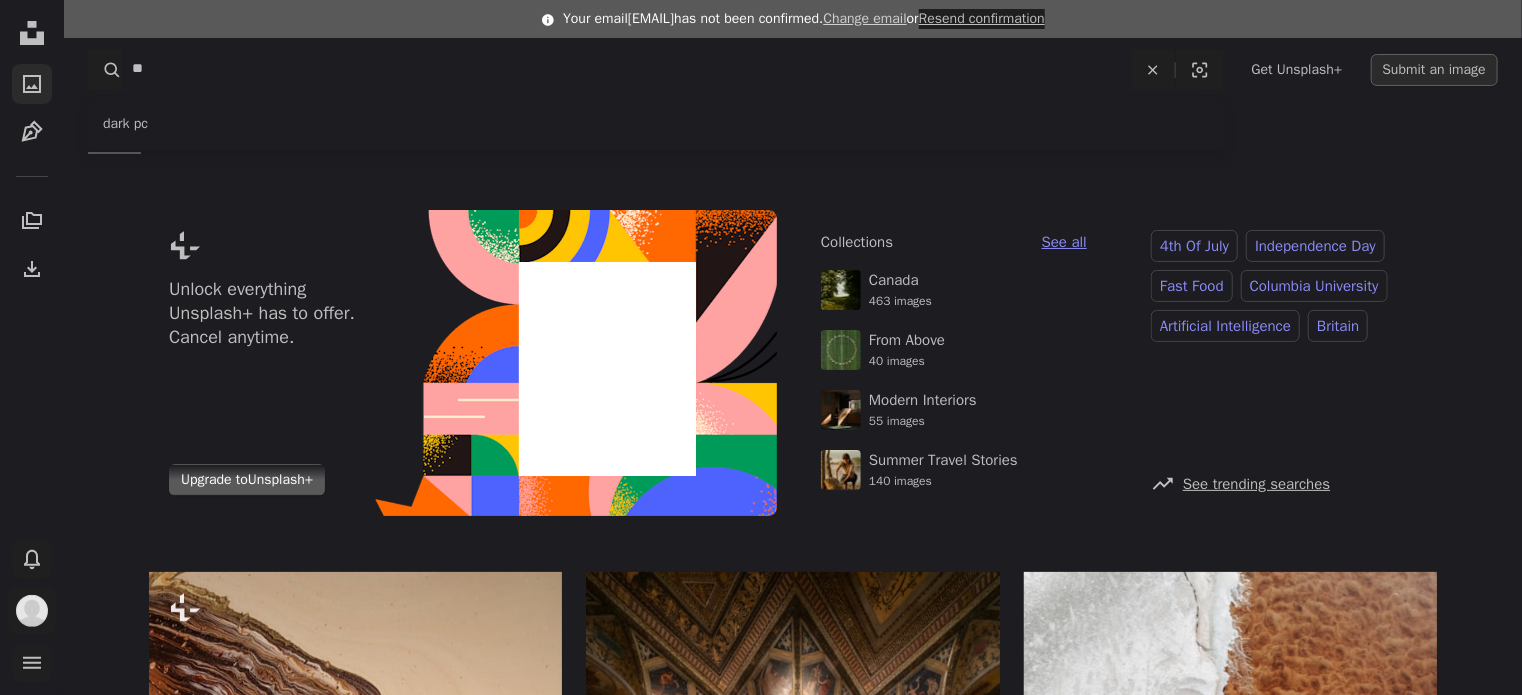 click on "A magnifying glass" at bounding box center [105, 70] 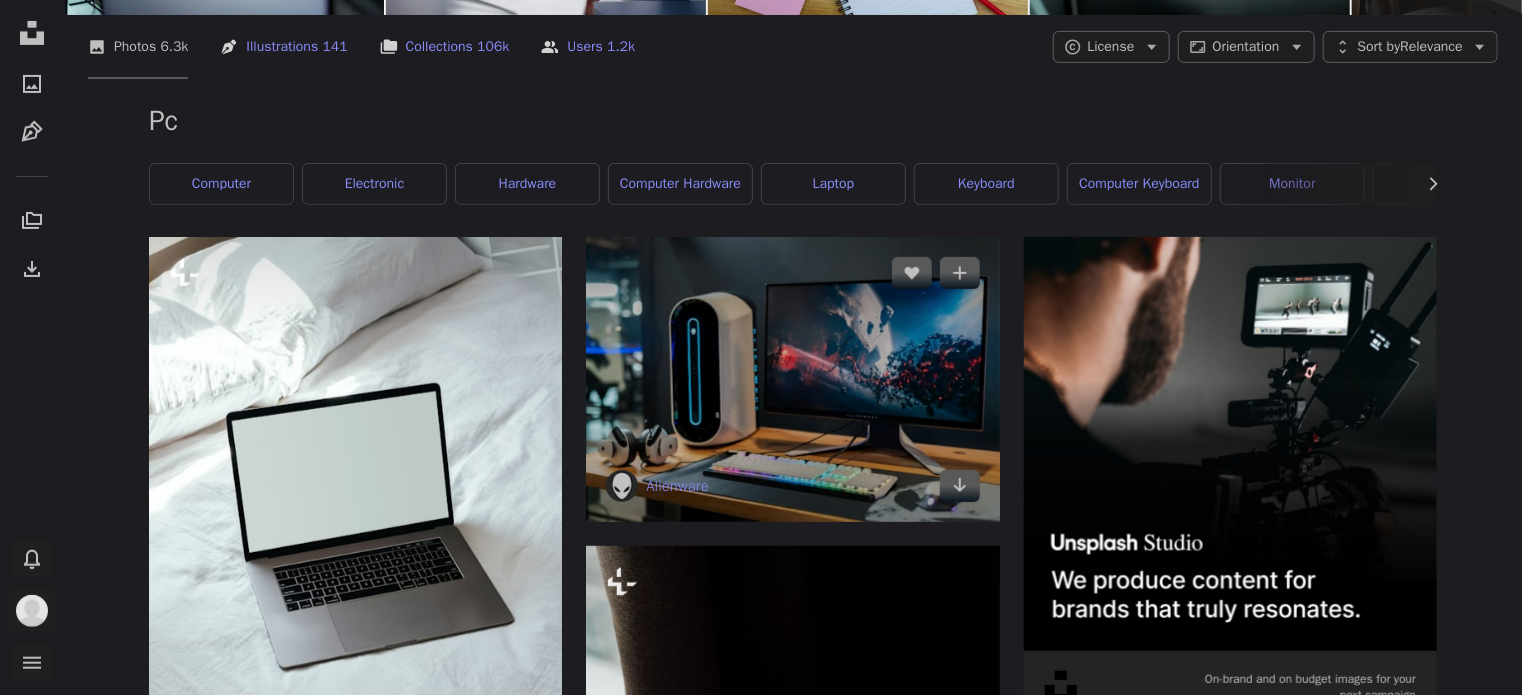 scroll, scrollTop: 0, scrollLeft: 0, axis: both 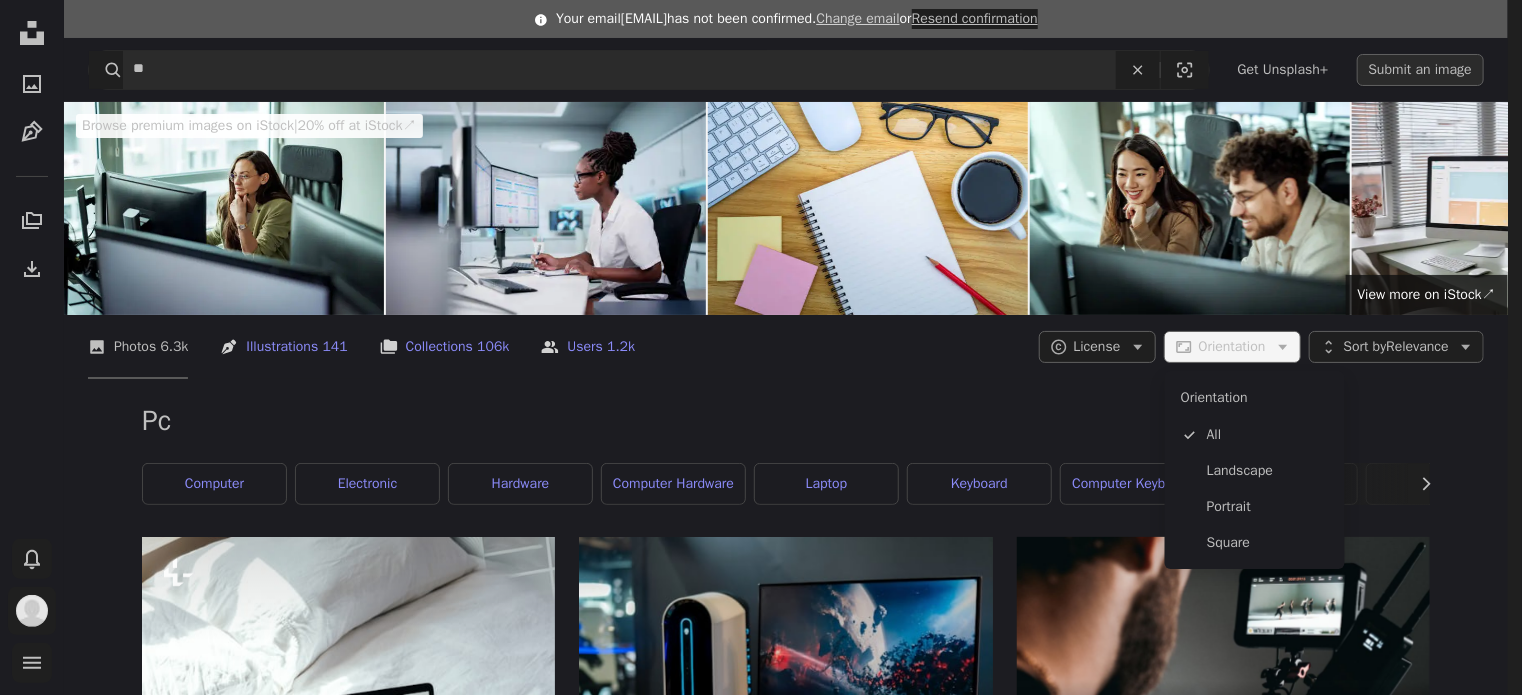 click on "Orientation" at bounding box center [1232, 346] 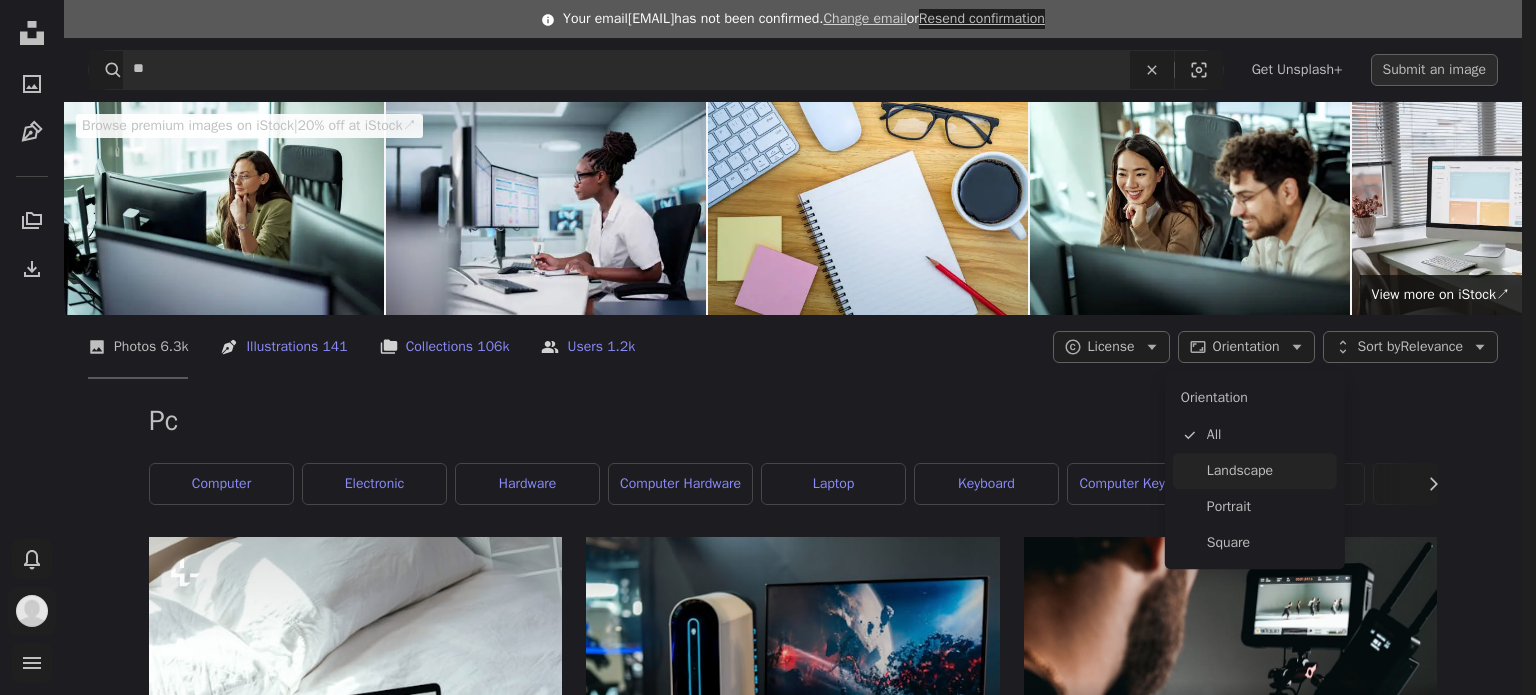 click on "Landscape" at bounding box center [1268, 471] 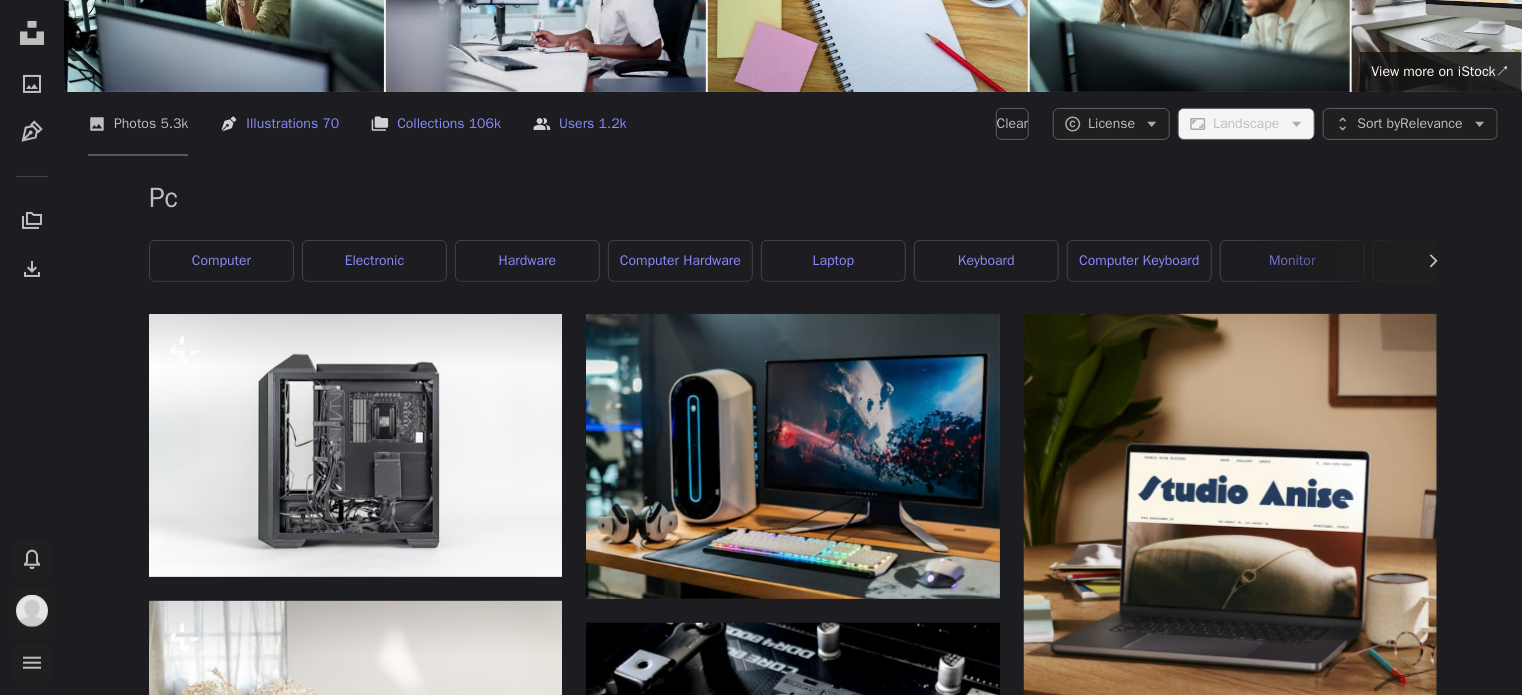 scroll, scrollTop: 0, scrollLeft: 0, axis: both 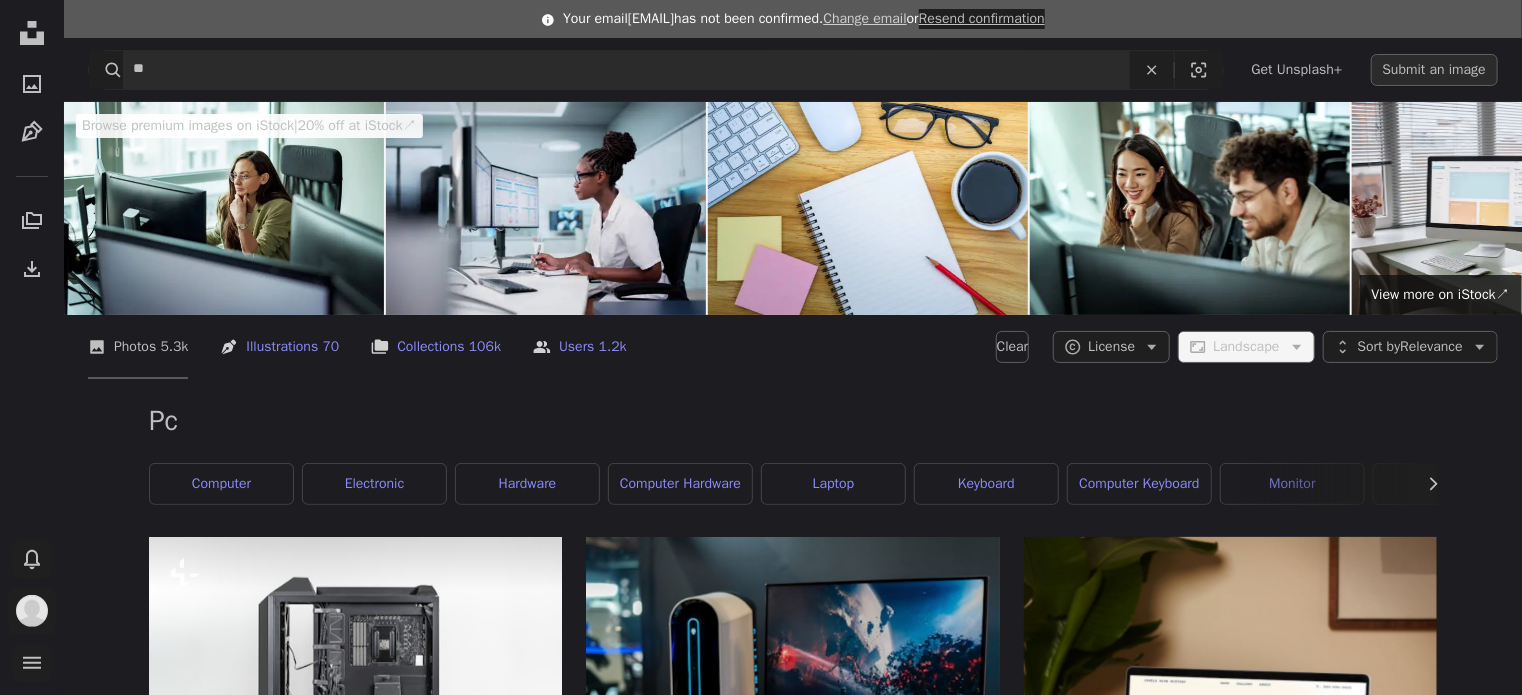 click on "Aspect ratio Landscape Arrow down" at bounding box center [1246, 347] 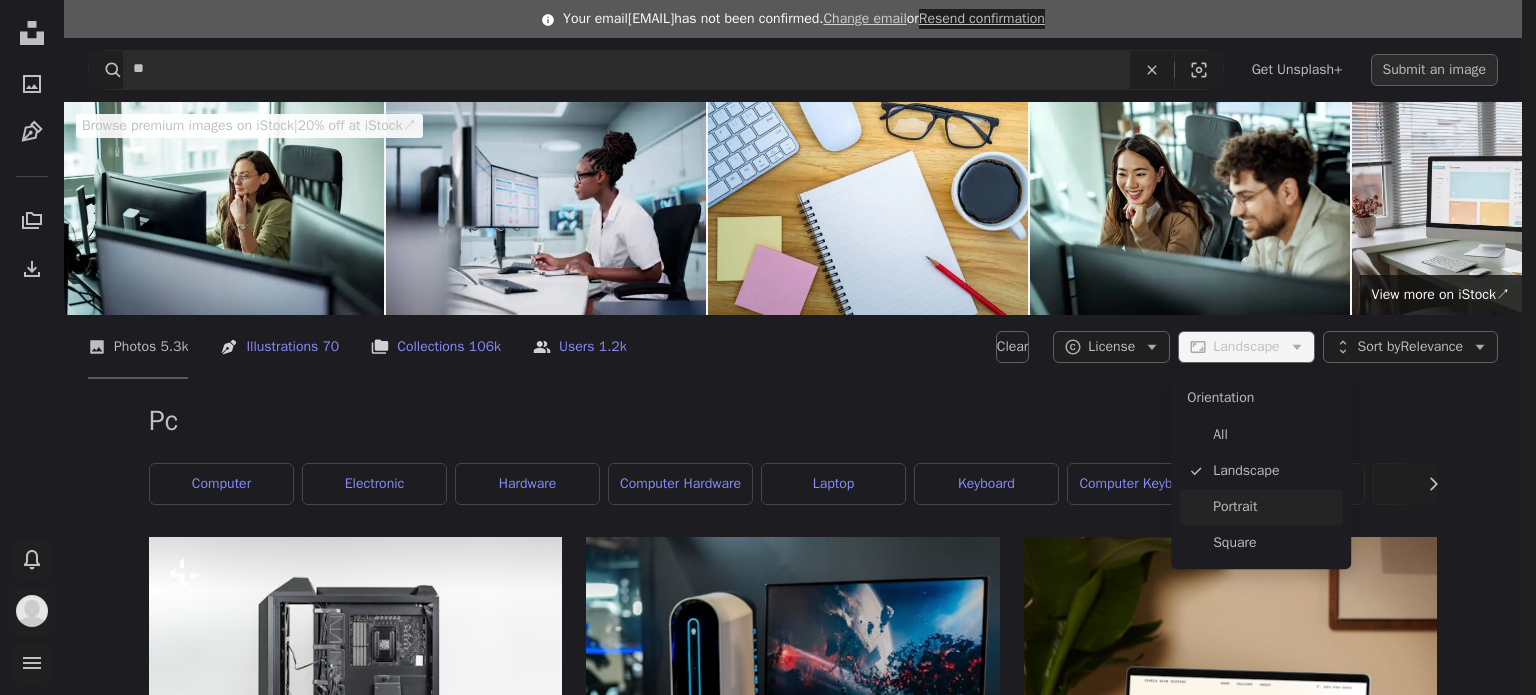 click on "Portrait" at bounding box center [1274, 507] 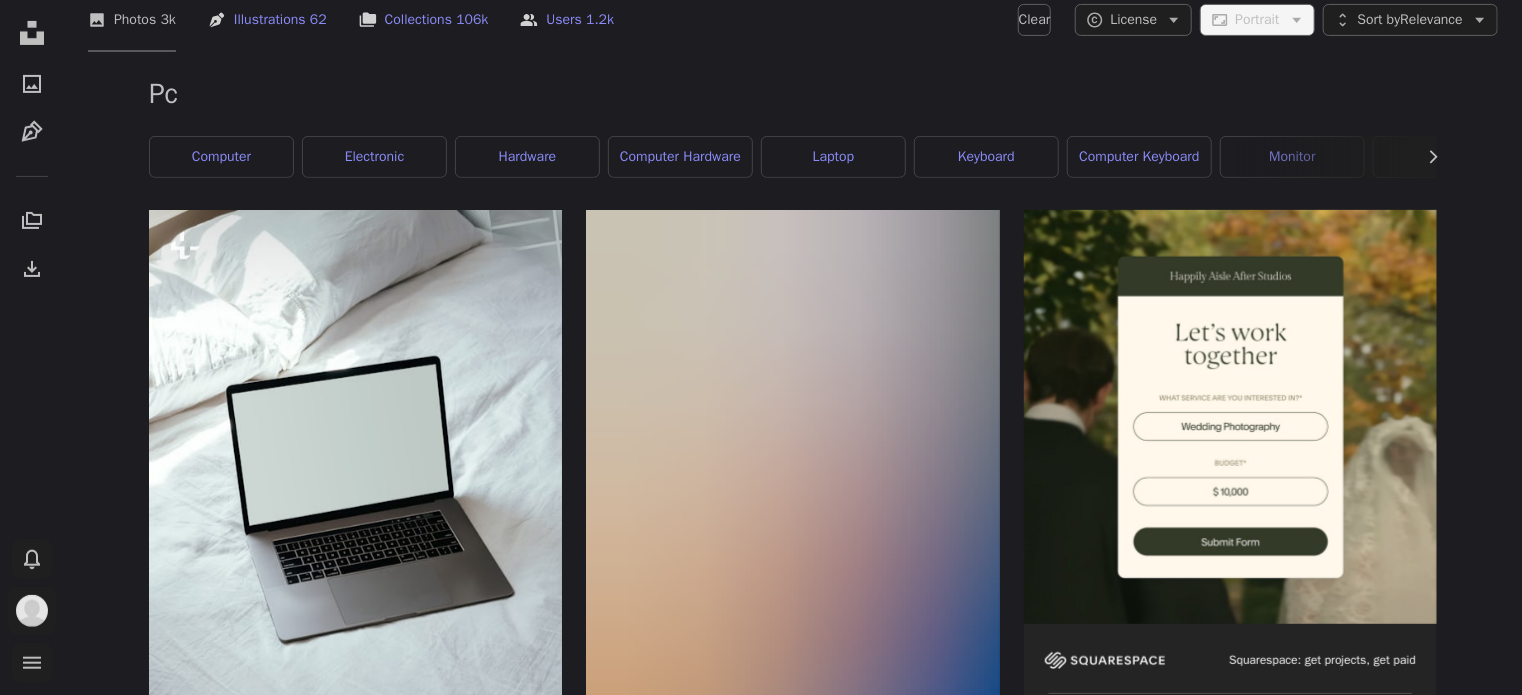 scroll, scrollTop: 100, scrollLeft: 0, axis: vertical 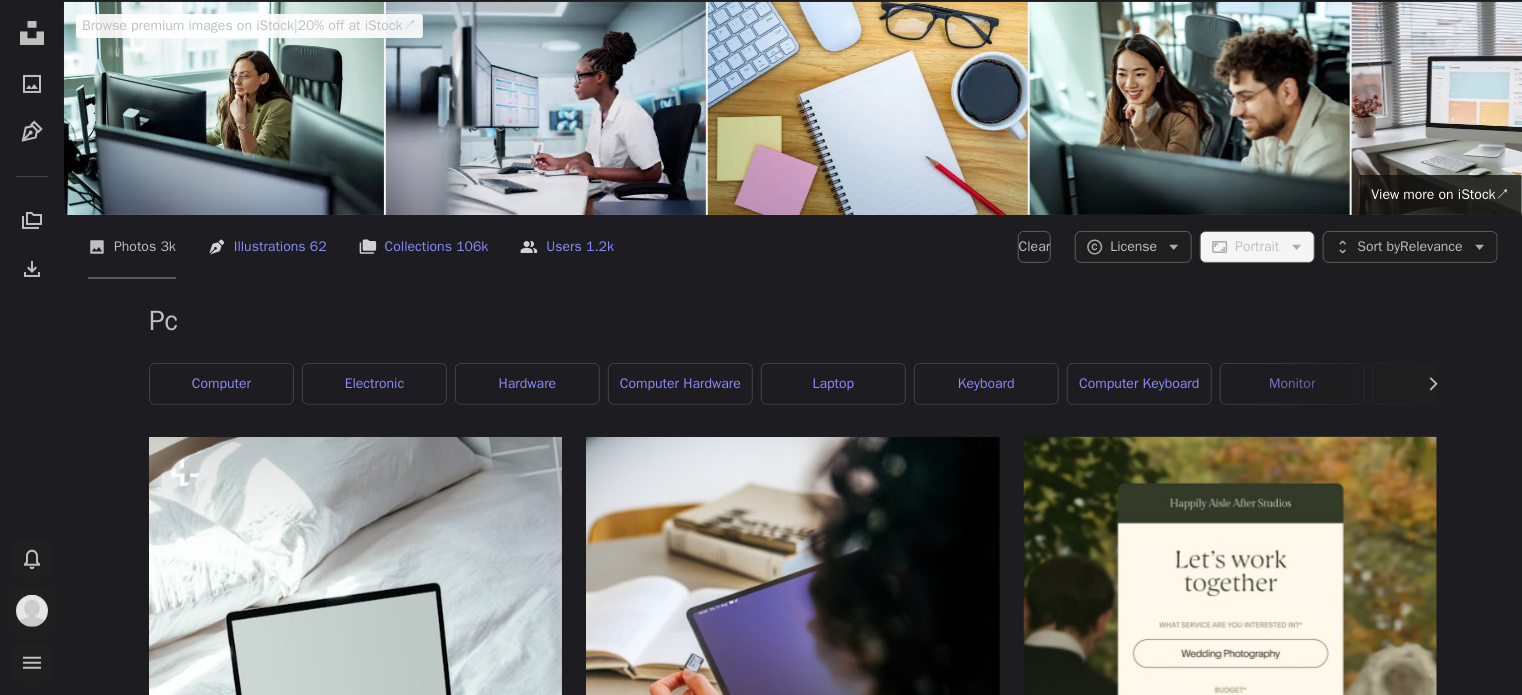 click on "Portrait" at bounding box center [1257, 247] 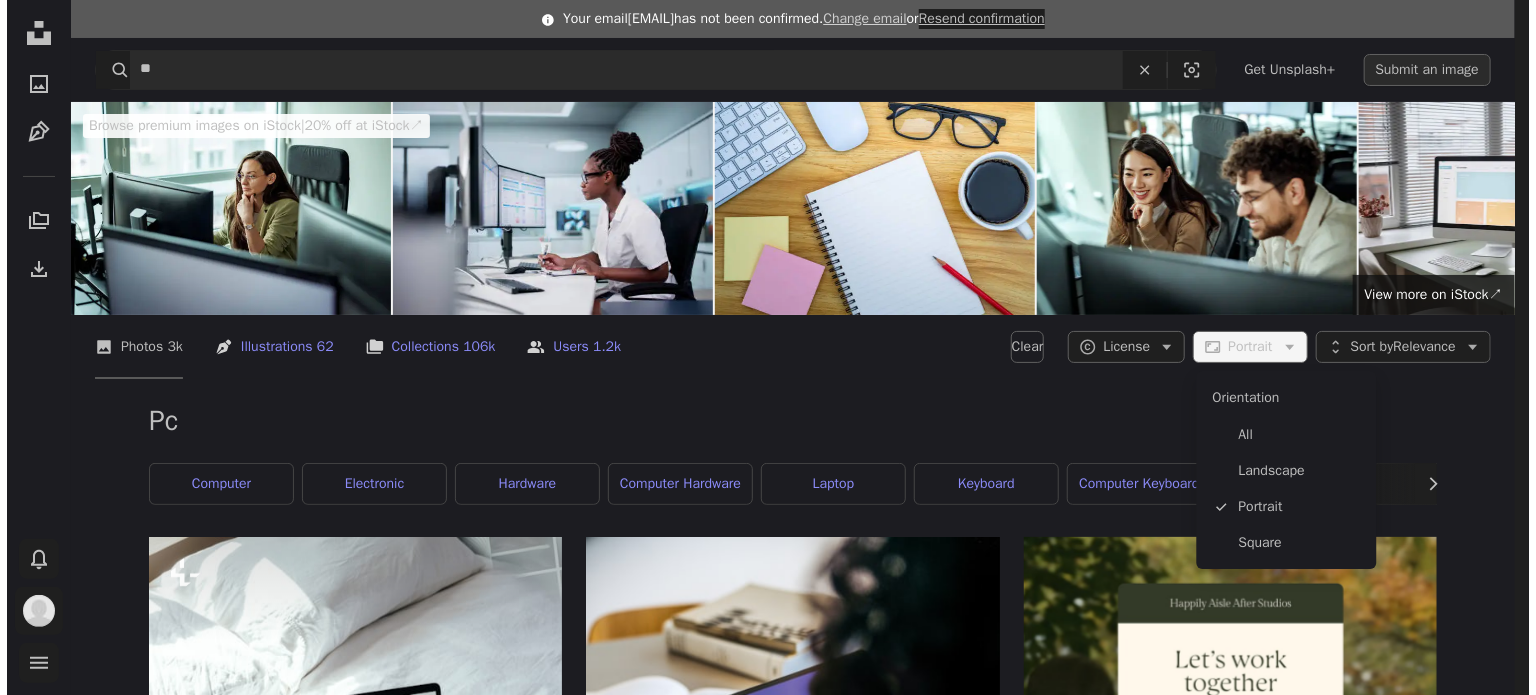 scroll, scrollTop: 0, scrollLeft: 0, axis: both 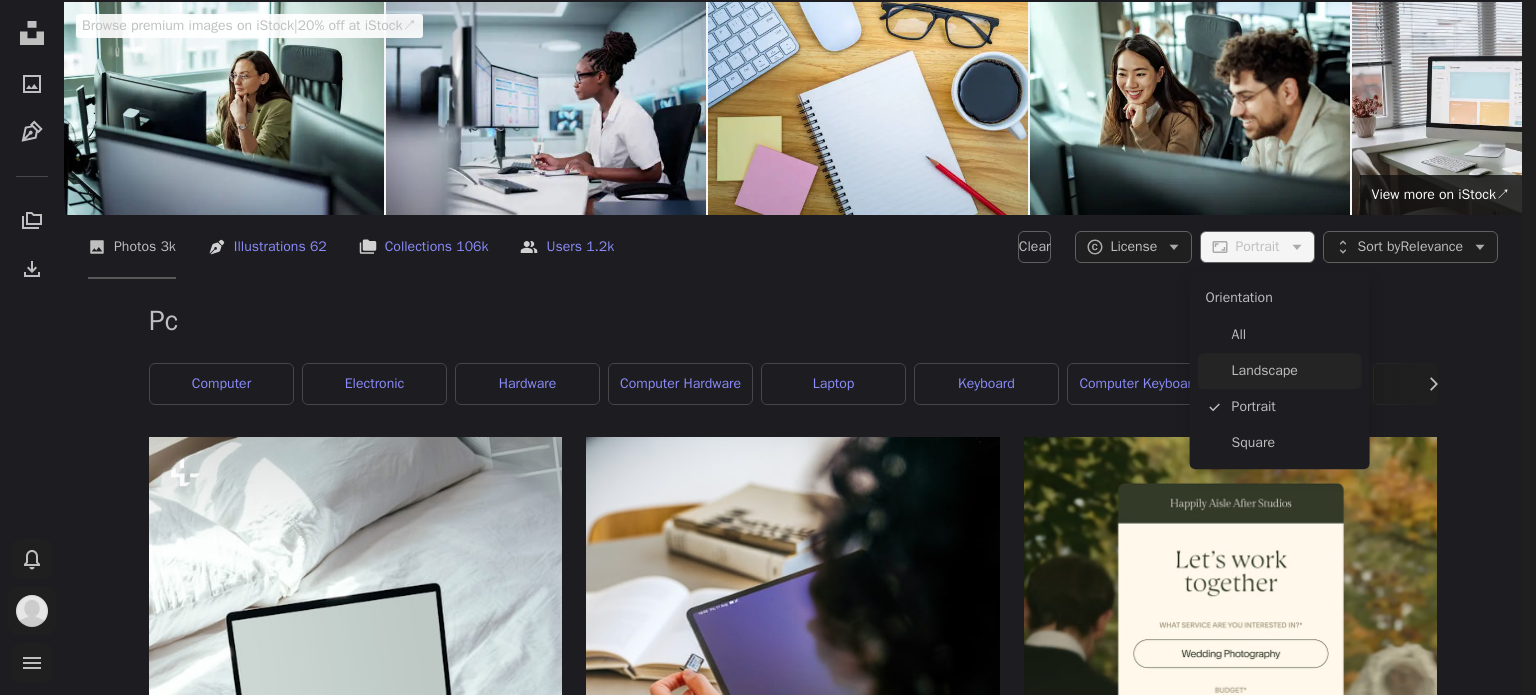 click on "Landscape" at bounding box center [1293, 371] 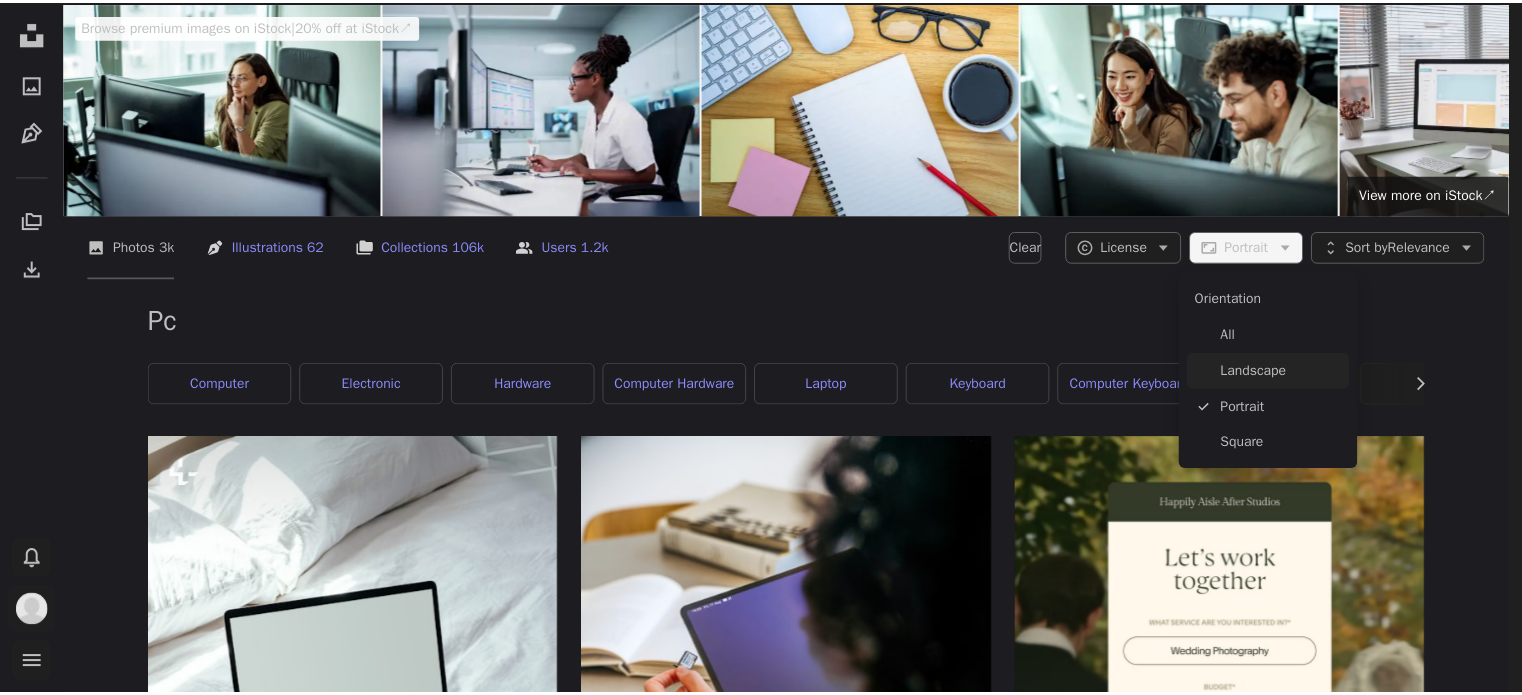 scroll, scrollTop: 0, scrollLeft: 0, axis: both 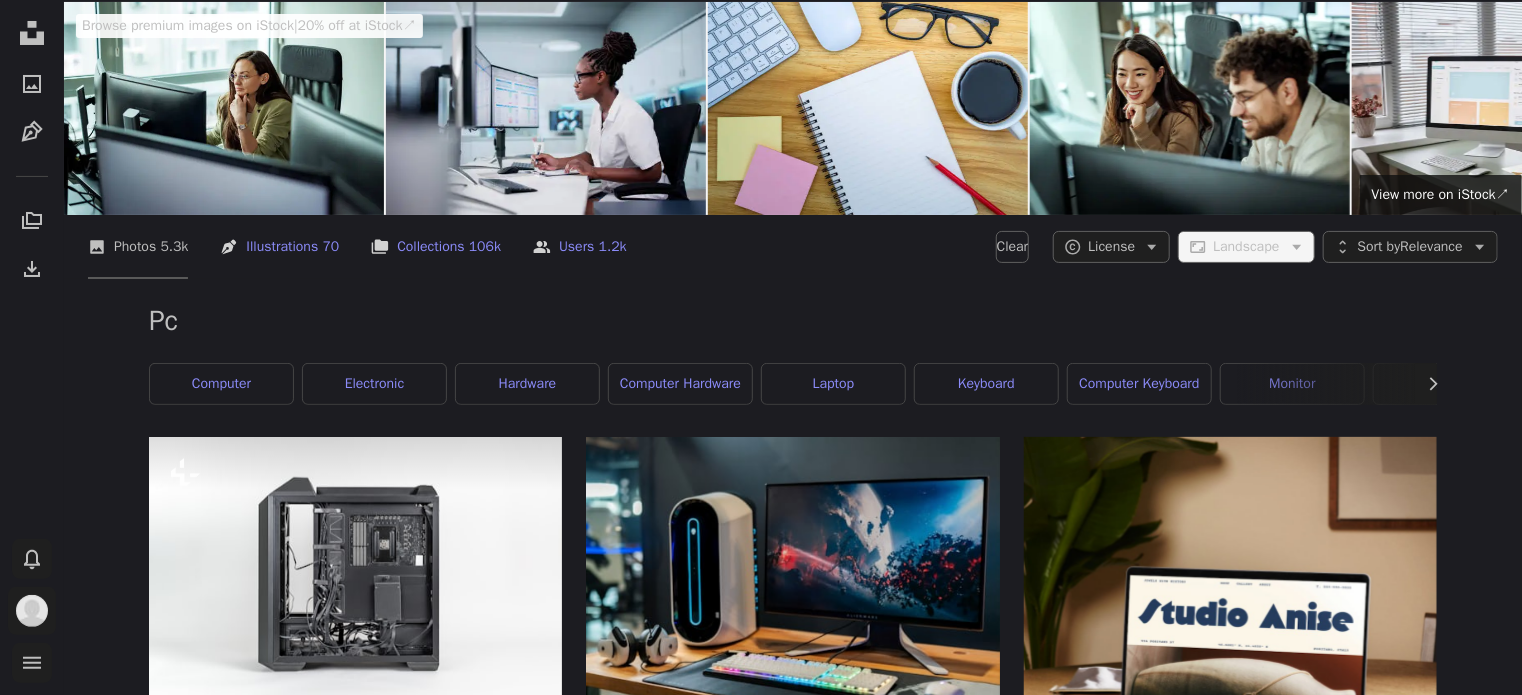 click 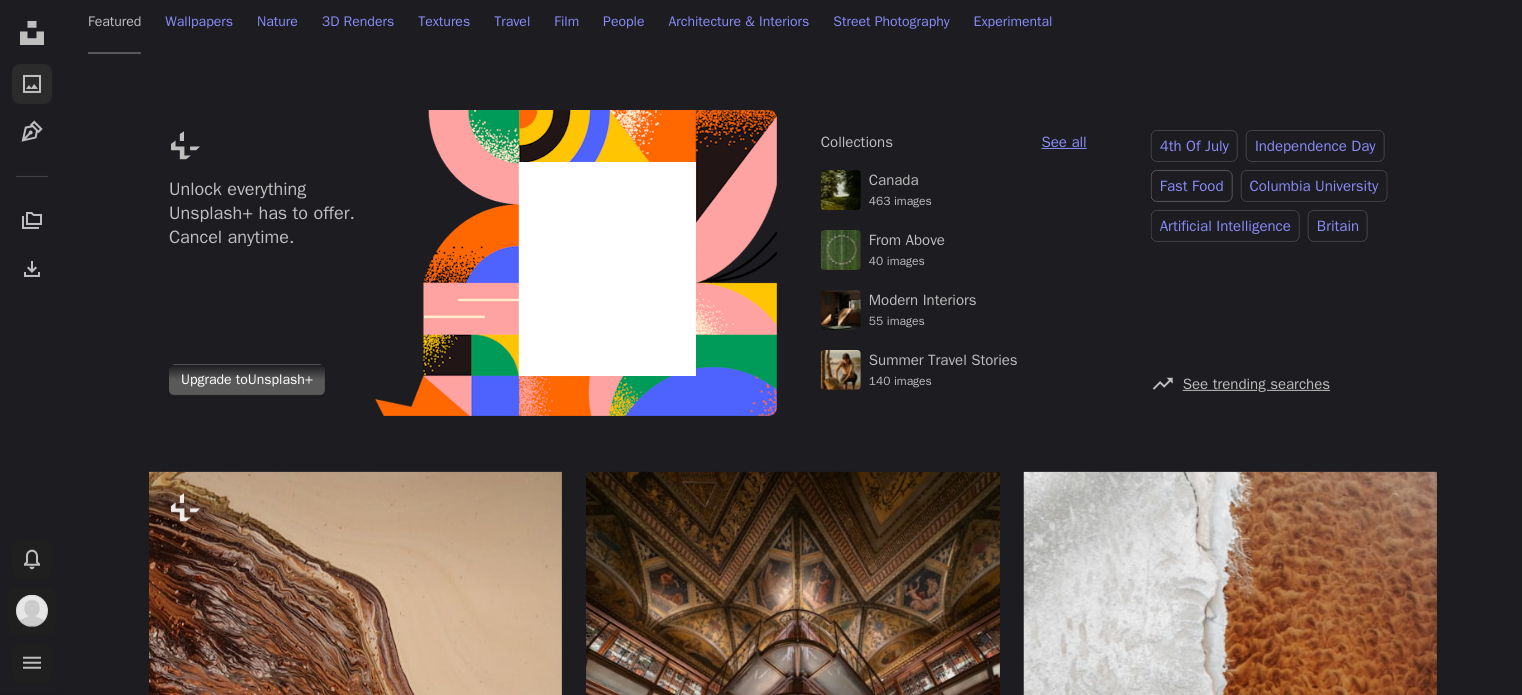 scroll, scrollTop: 0, scrollLeft: 0, axis: both 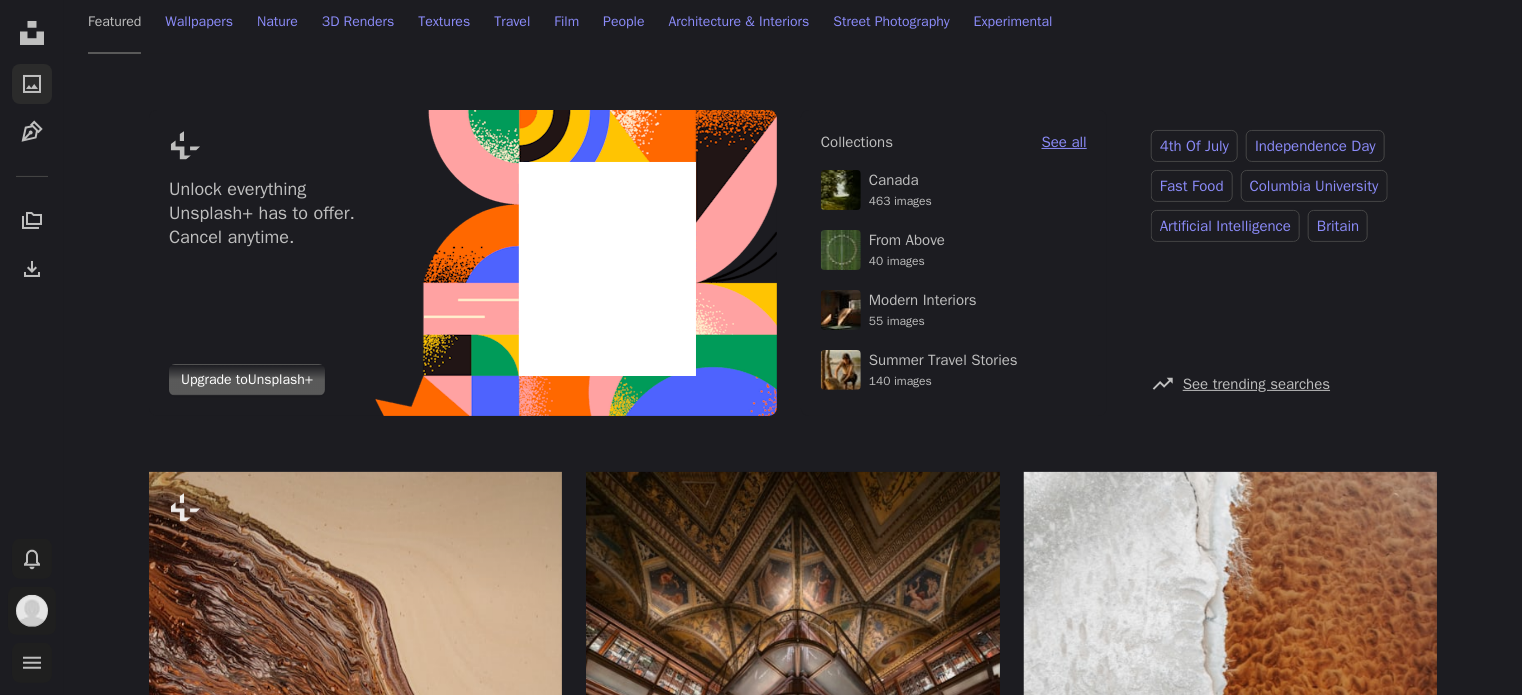click on "Wallpapers" at bounding box center [199, 22] 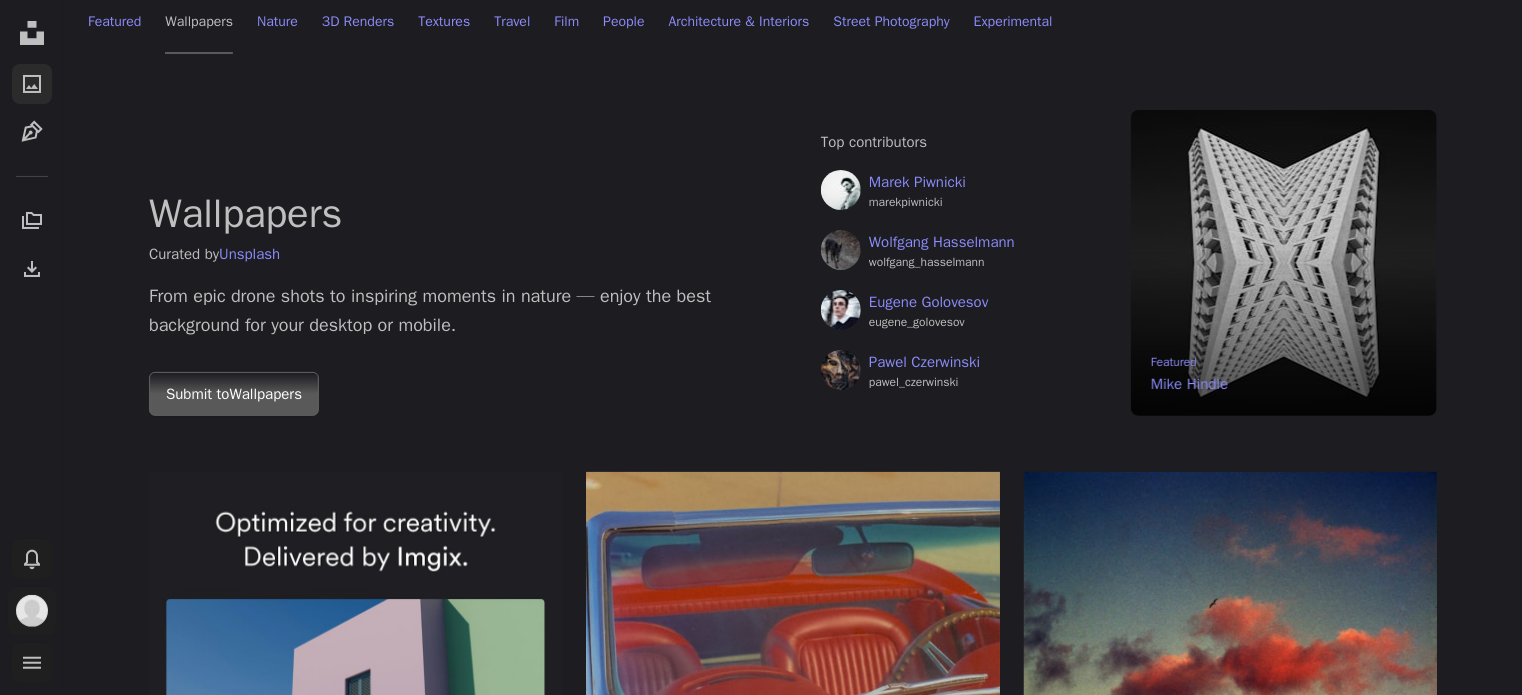 scroll, scrollTop: 5600, scrollLeft: 0, axis: vertical 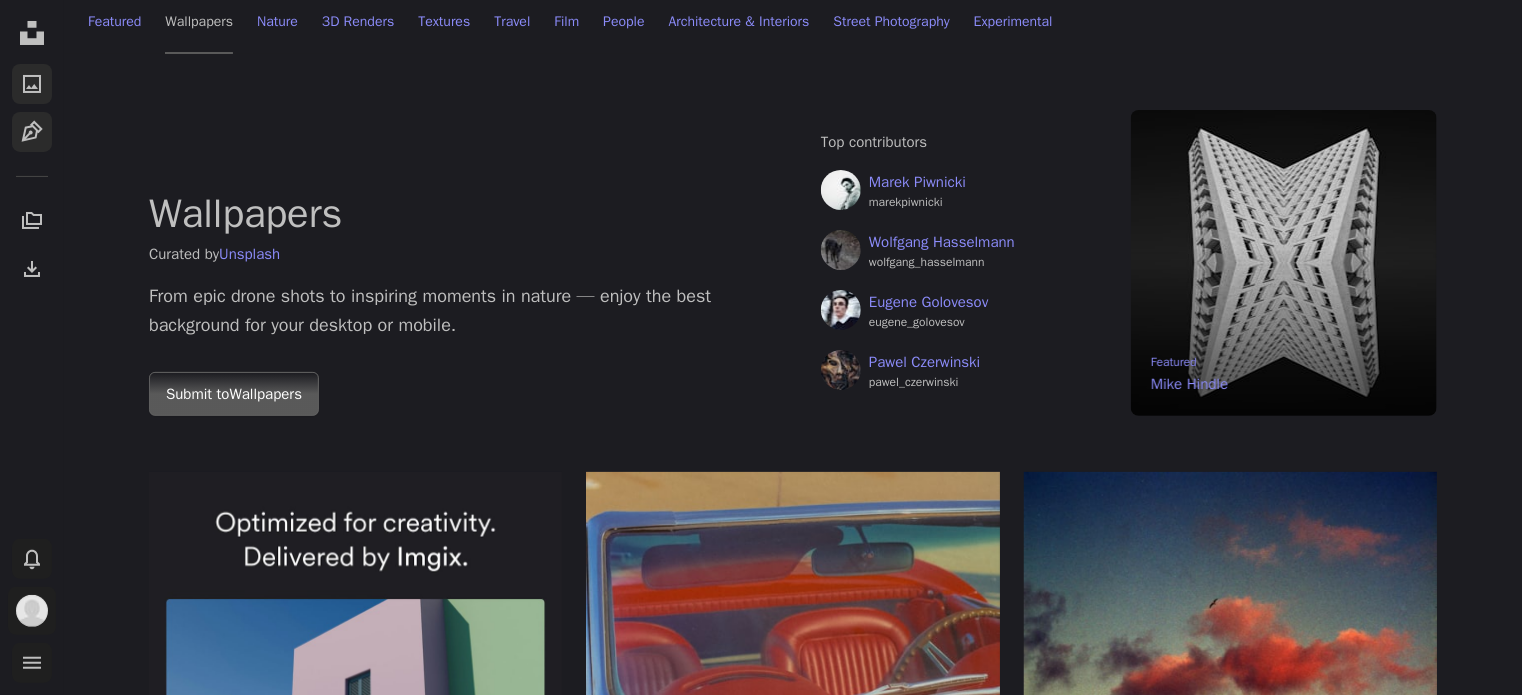 click on "Pen Tool" 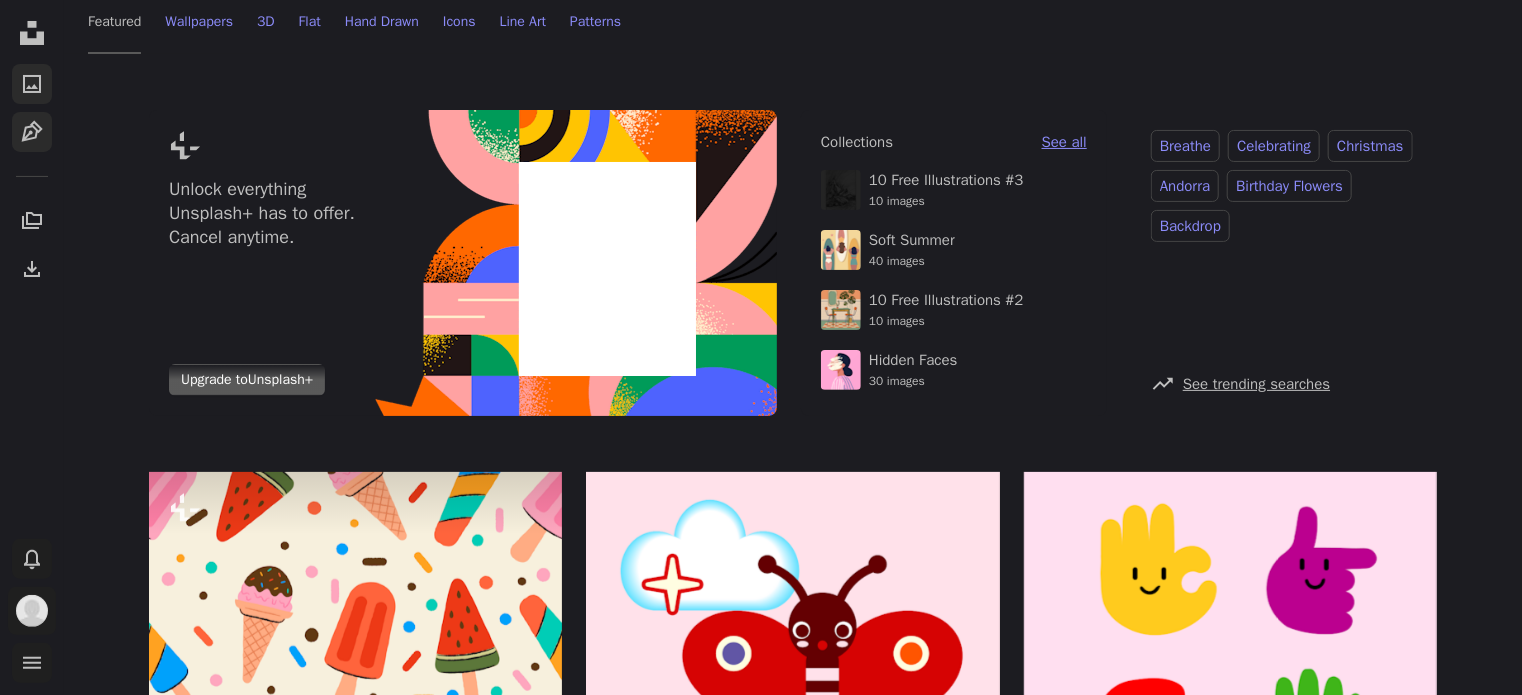scroll, scrollTop: 0, scrollLeft: 0, axis: both 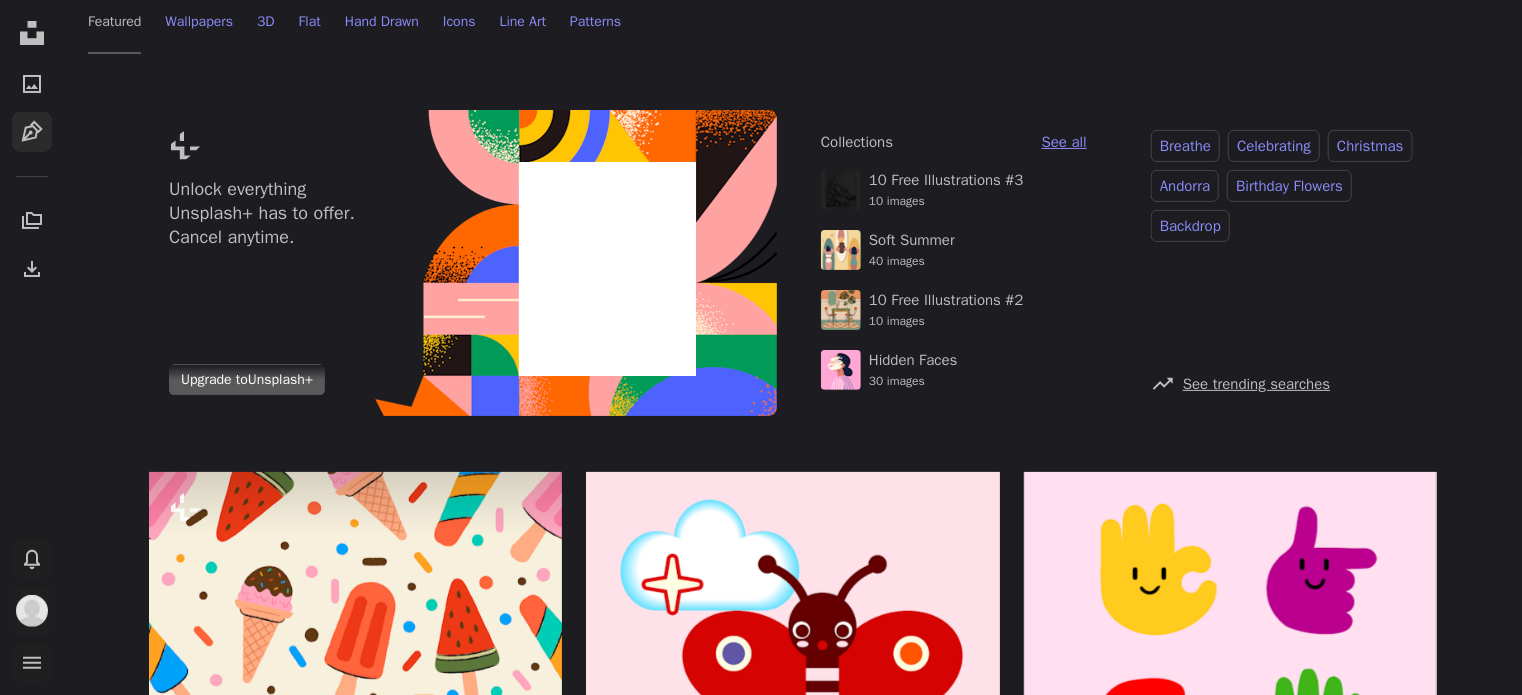 click on "breathe celebrating christmas andorra birthday flowers backdrop A trend sign See trending searches" at bounding box center (1284, 263) 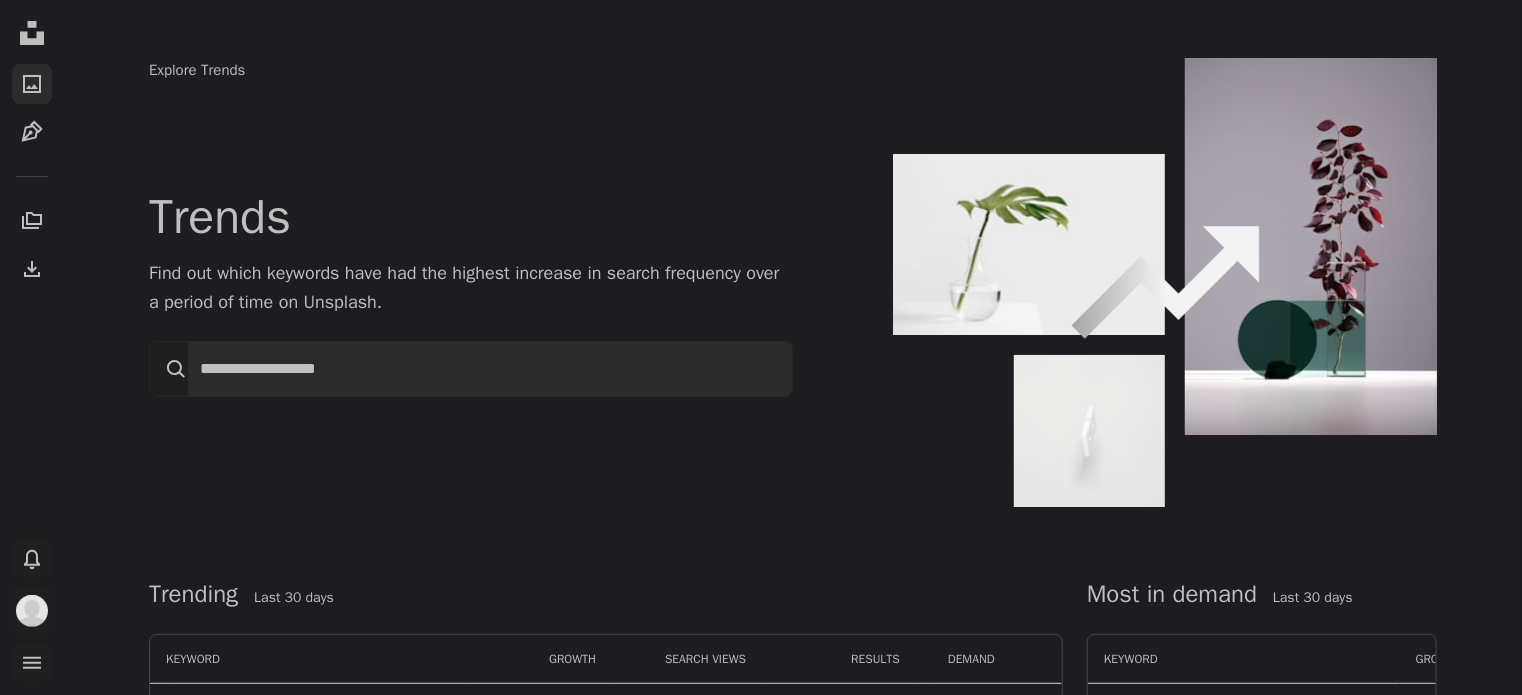 click on "A photo" at bounding box center [32, 84] 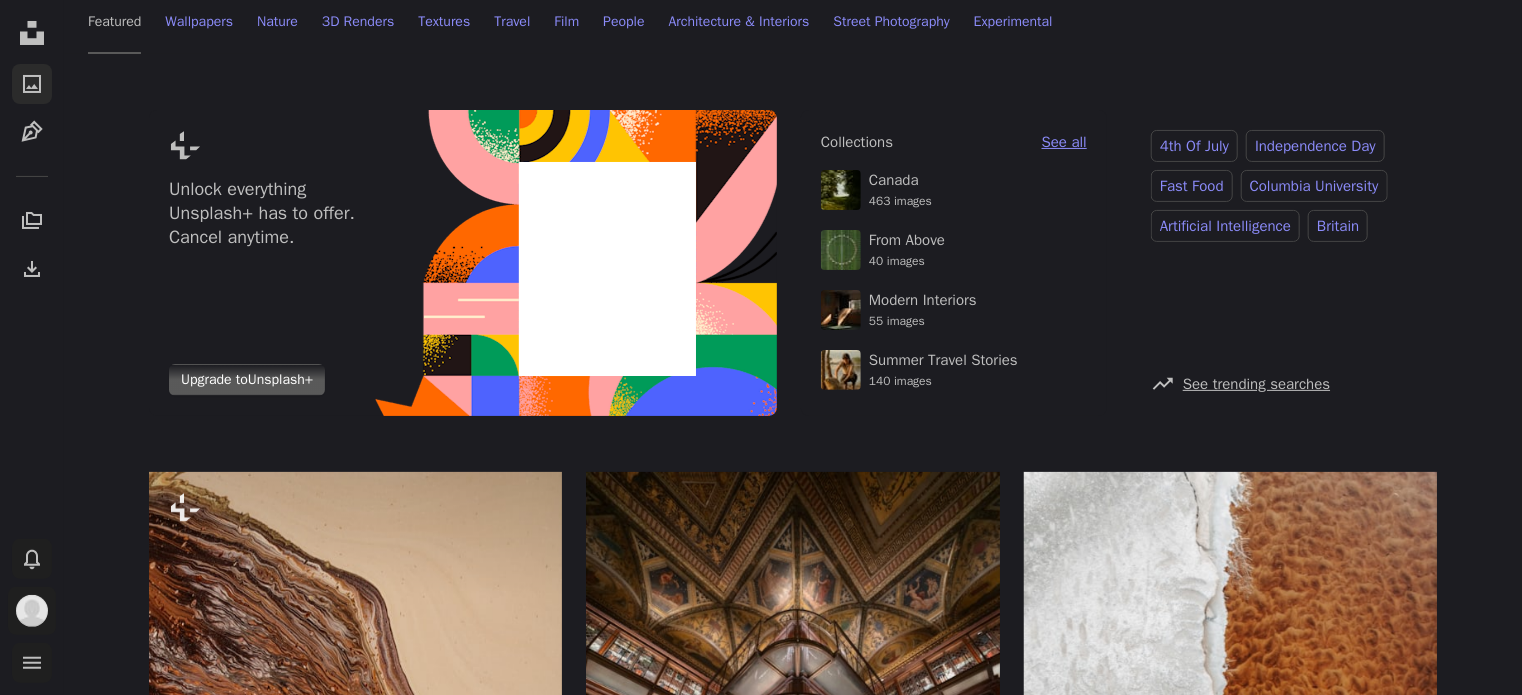 click on "Wallpapers" at bounding box center [199, 22] 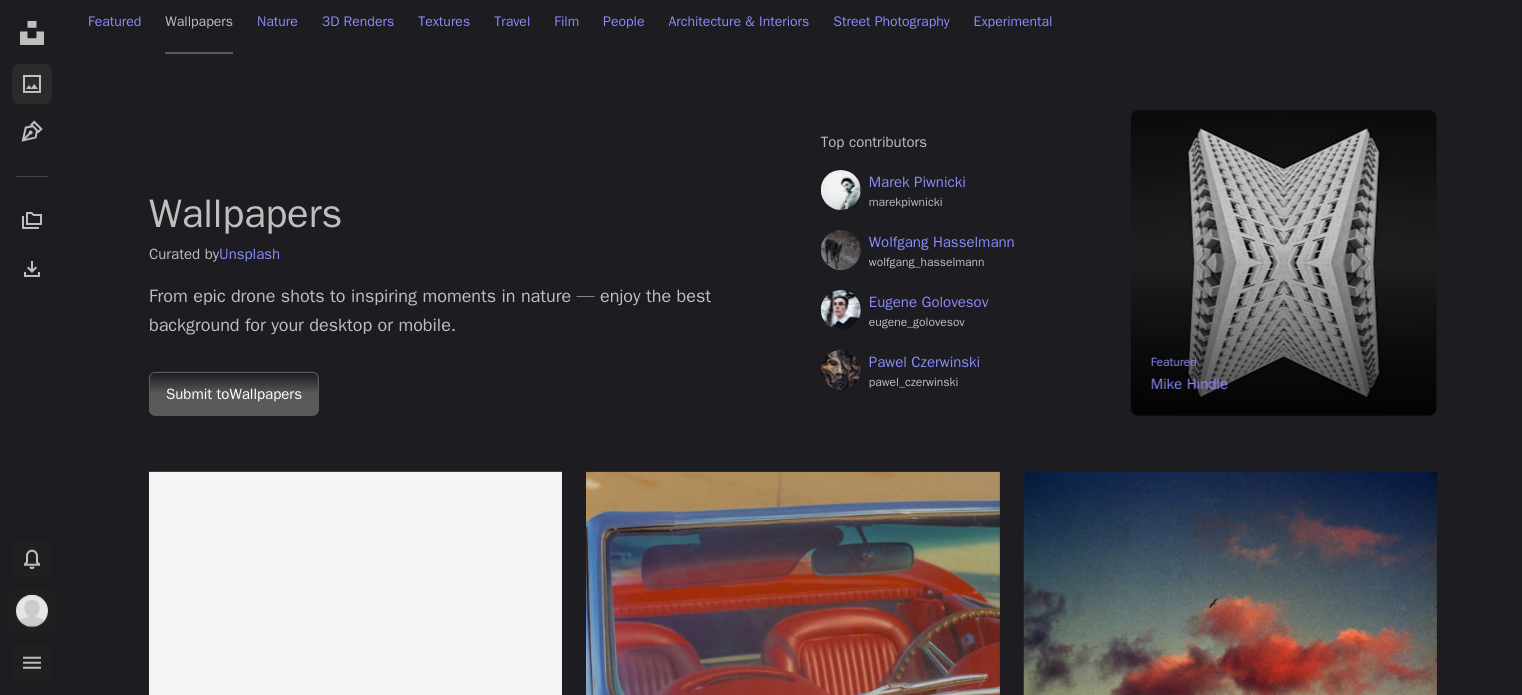 click on "3D Renders" at bounding box center (358, 22) 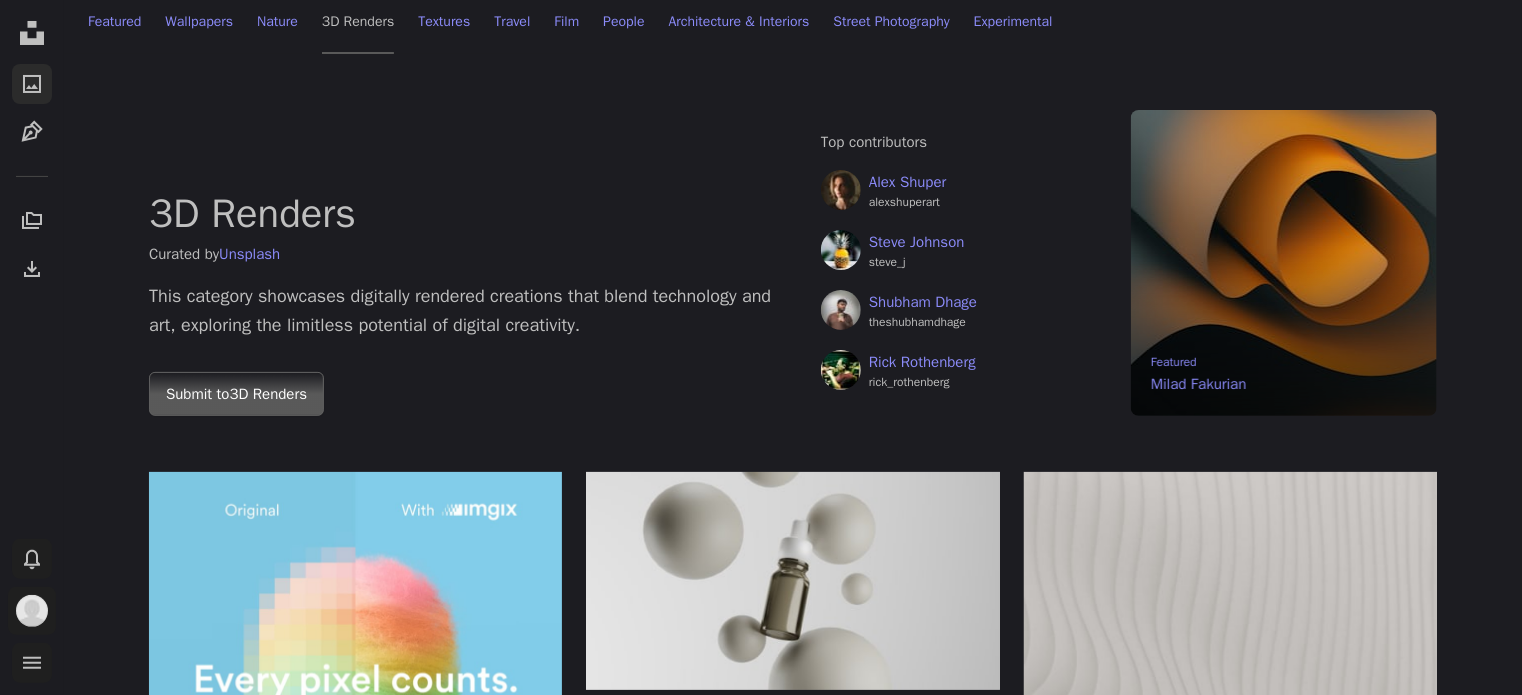 scroll, scrollTop: 0, scrollLeft: 0, axis: both 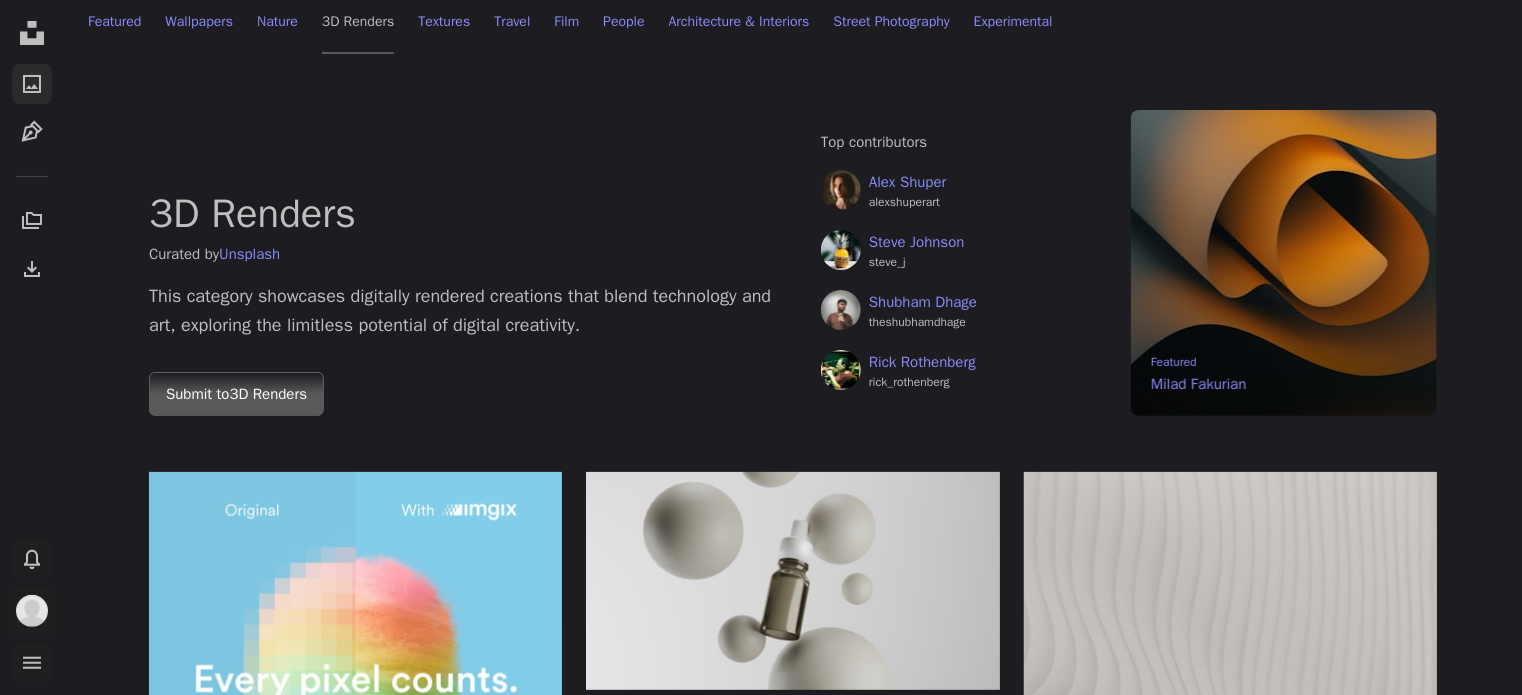 click on "Street Photography" at bounding box center [892, 22] 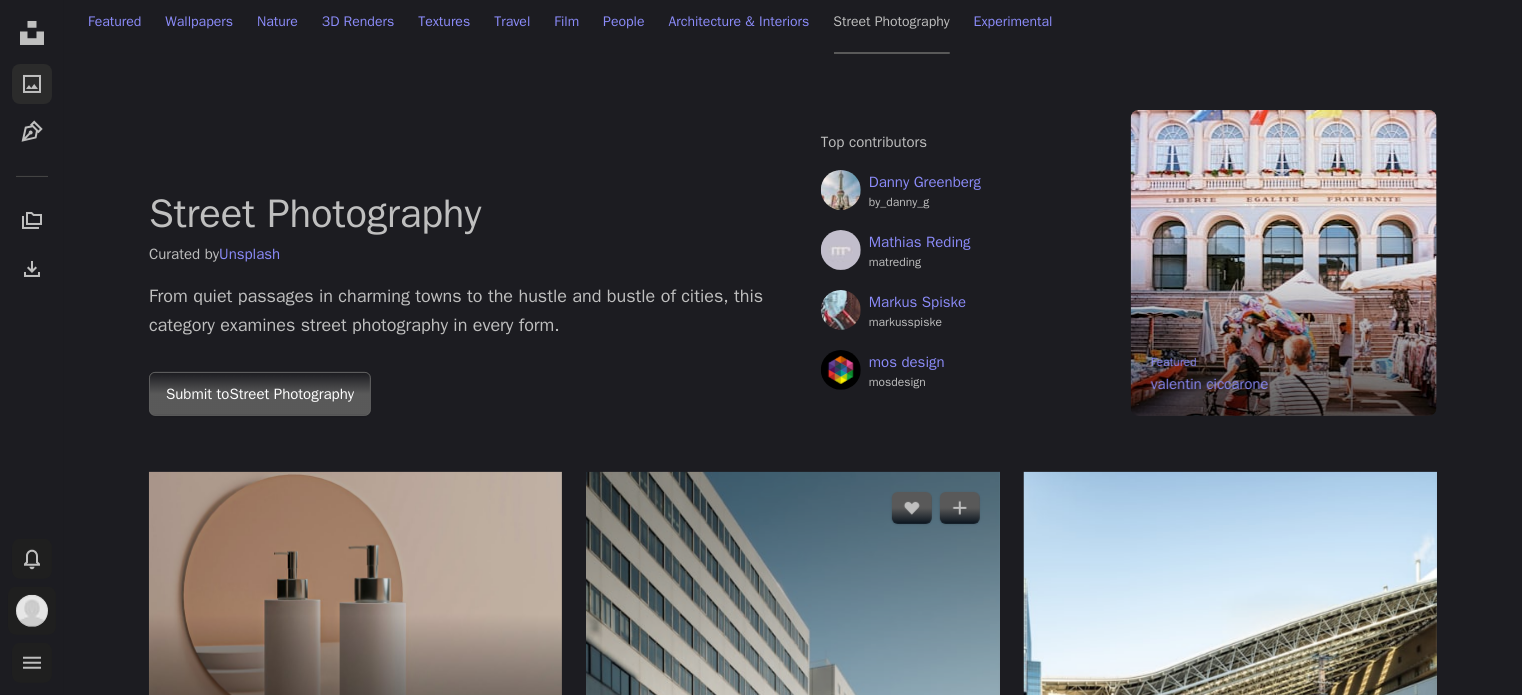 scroll, scrollTop: 0, scrollLeft: 0, axis: both 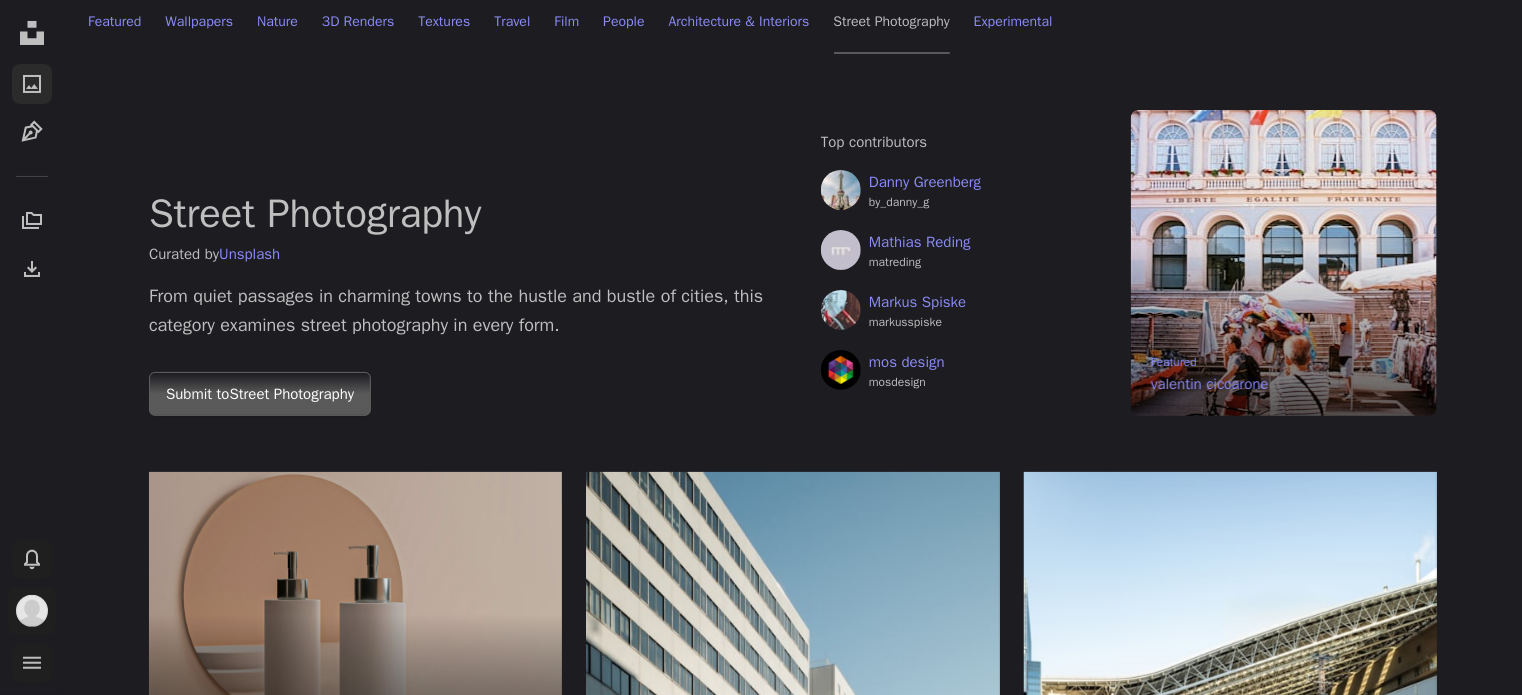 click at bounding box center [649, -30] 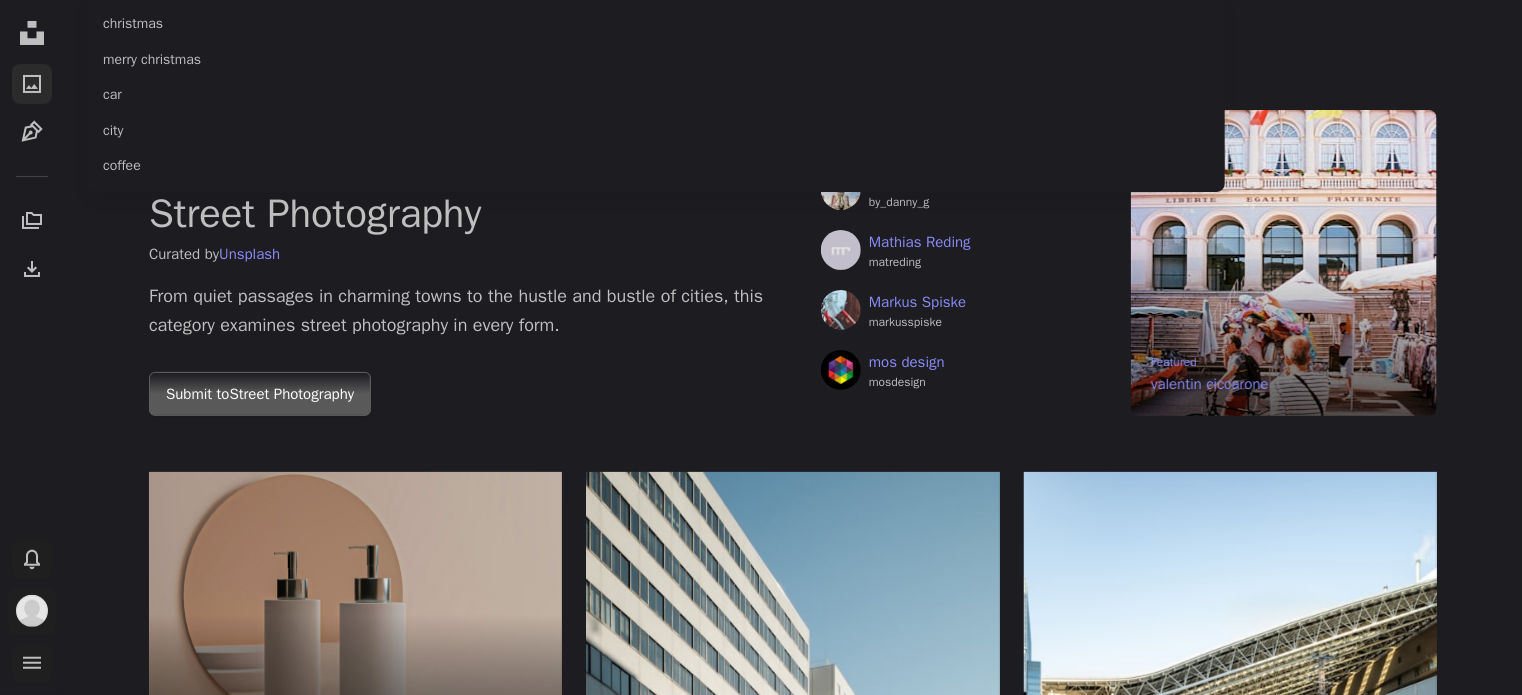 type on "****" 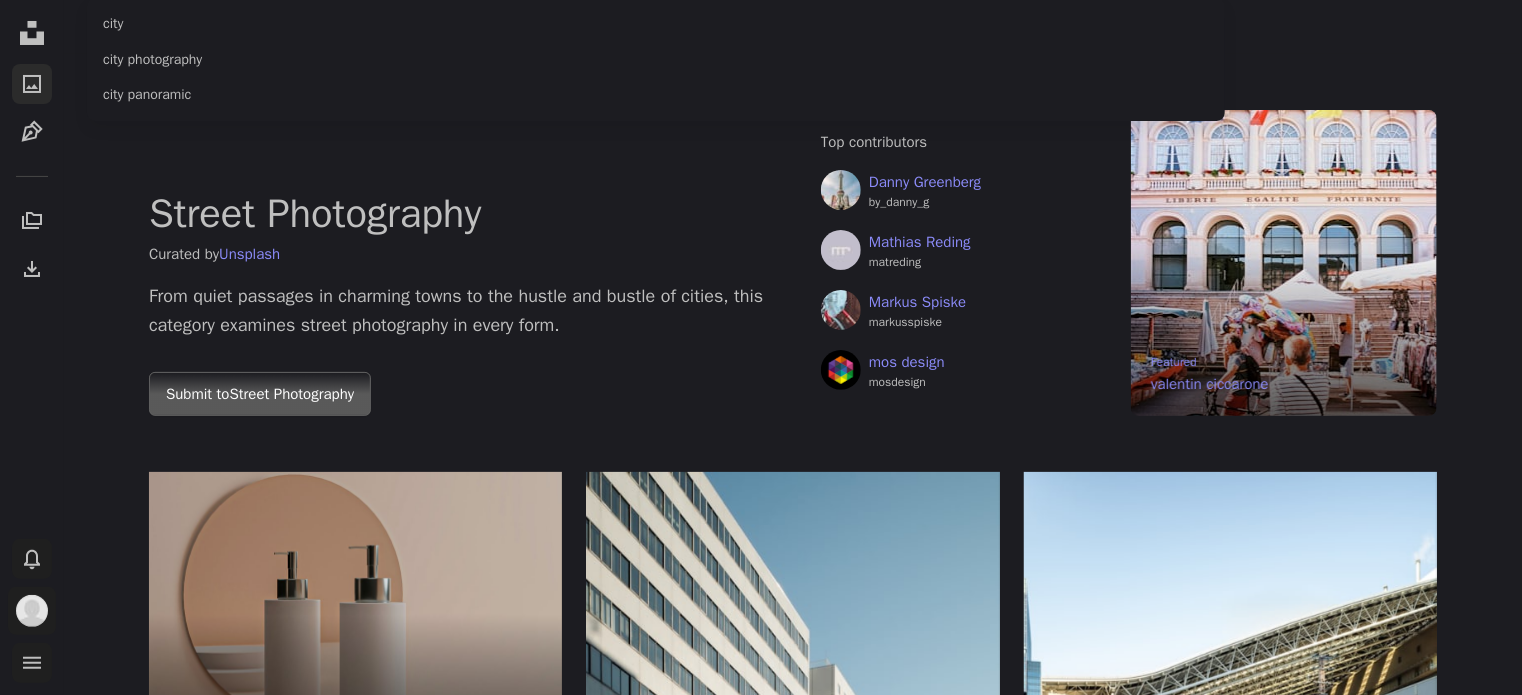 click on "A magnifying glass" at bounding box center [105, -30] 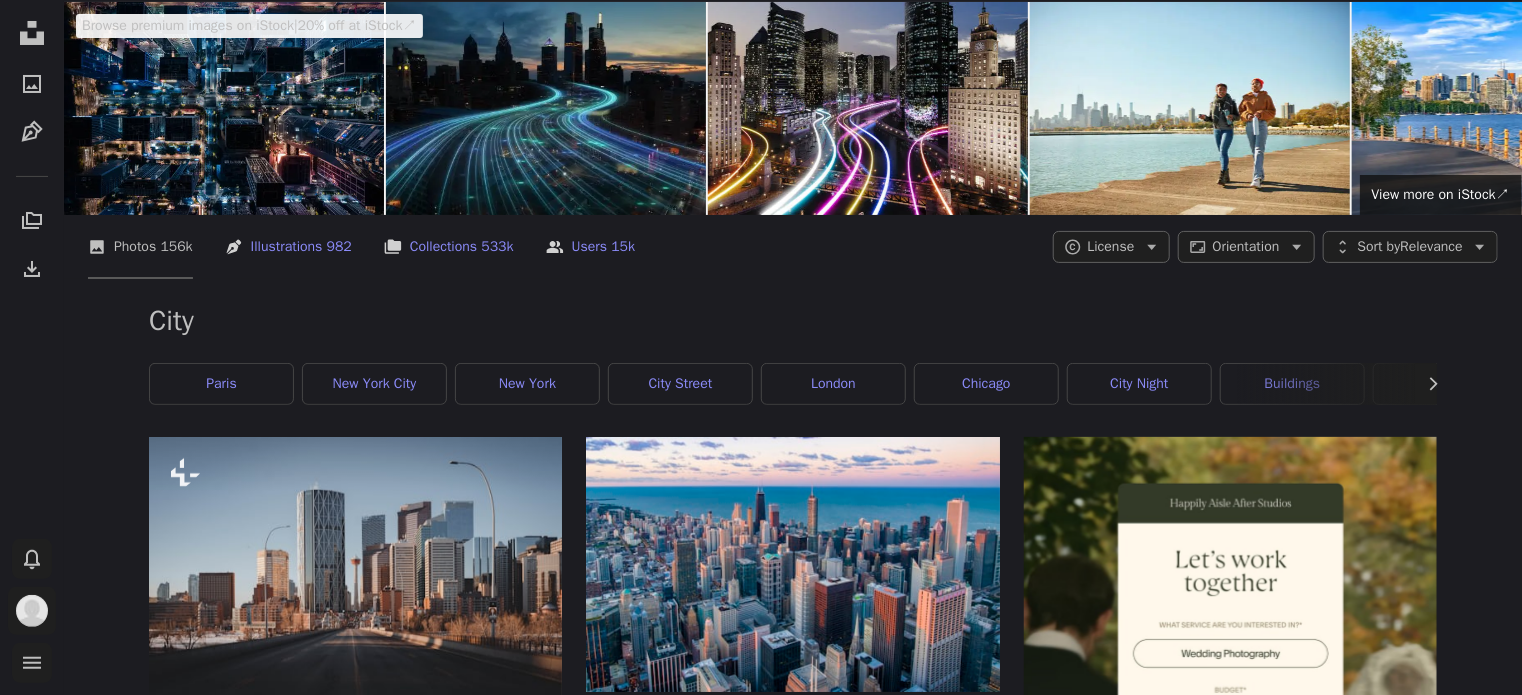 scroll, scrollTop: 3100, scrollLeft: 0, axis: vertical 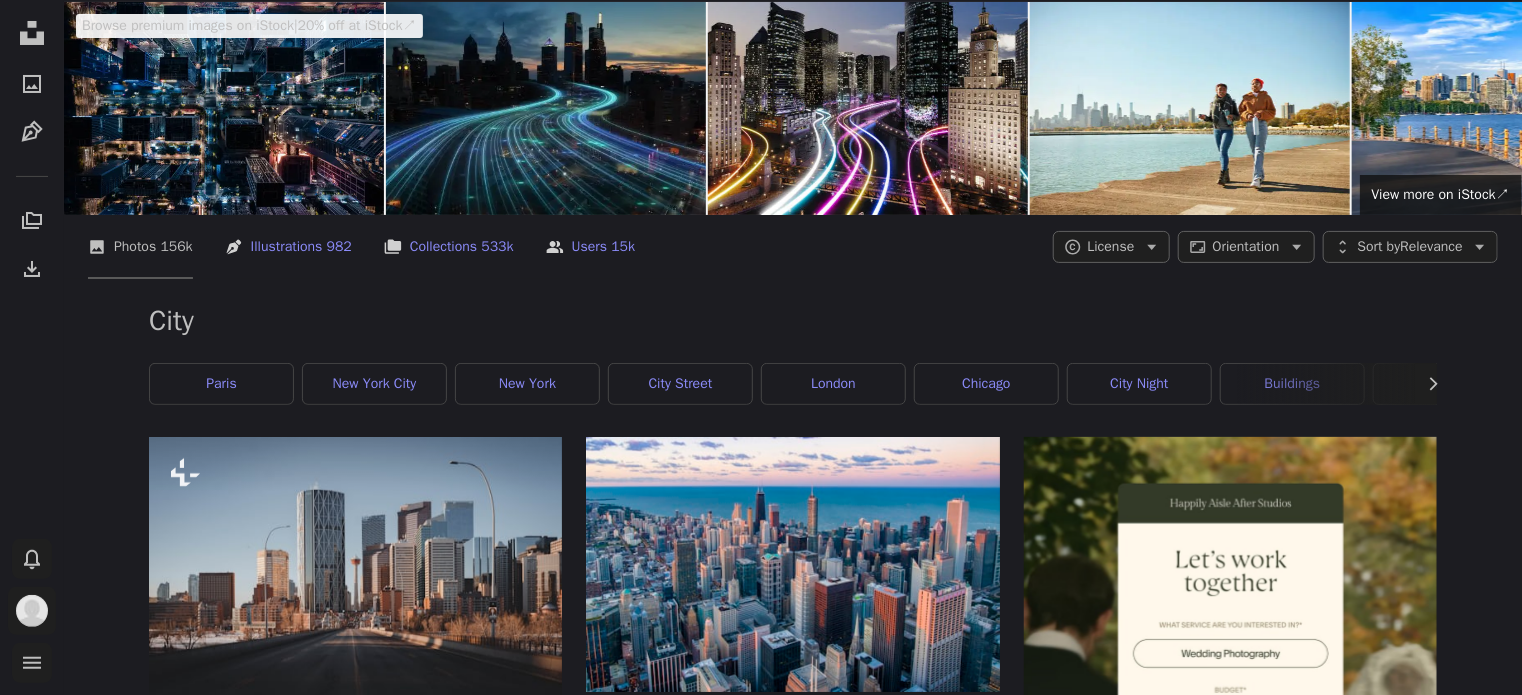 click on "Arrow pointing down" 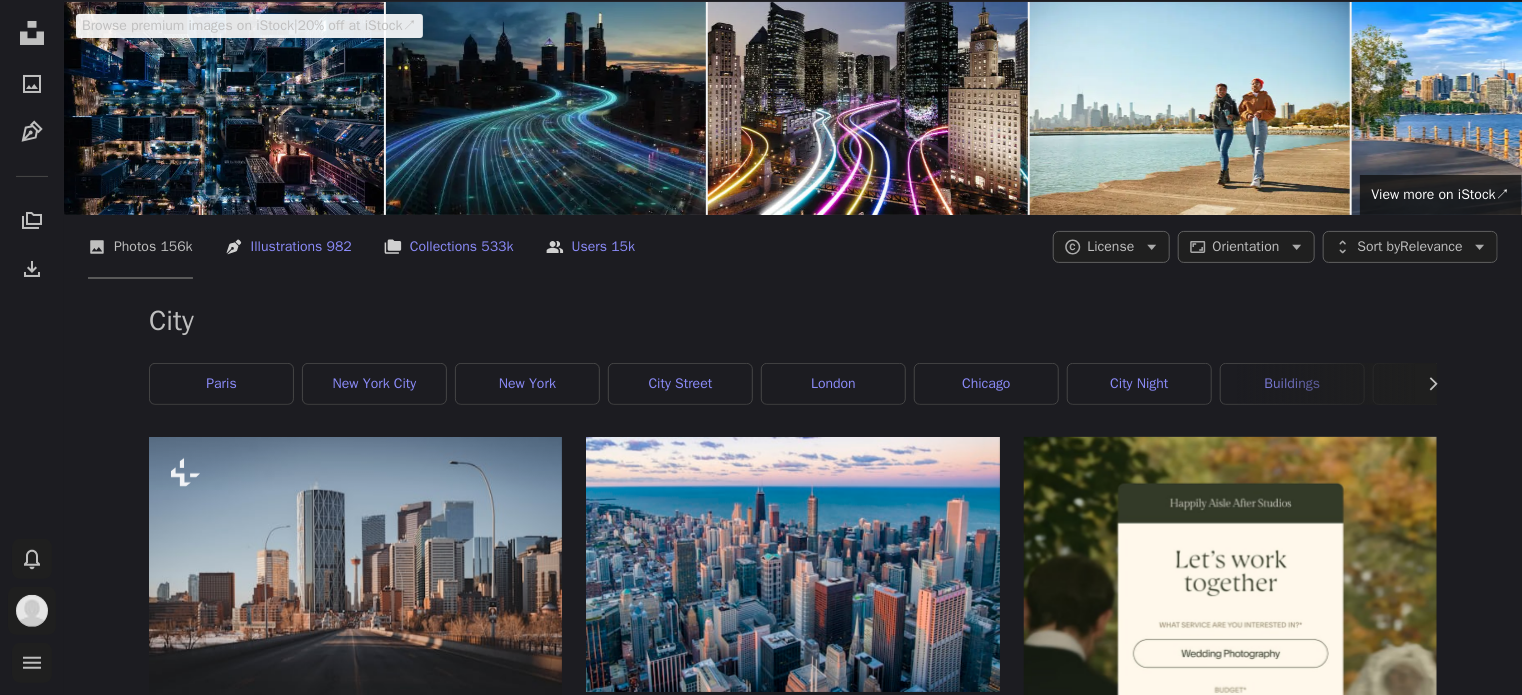scroll, scrollTop: 11000, scrollLeft: 0, axis: vertical 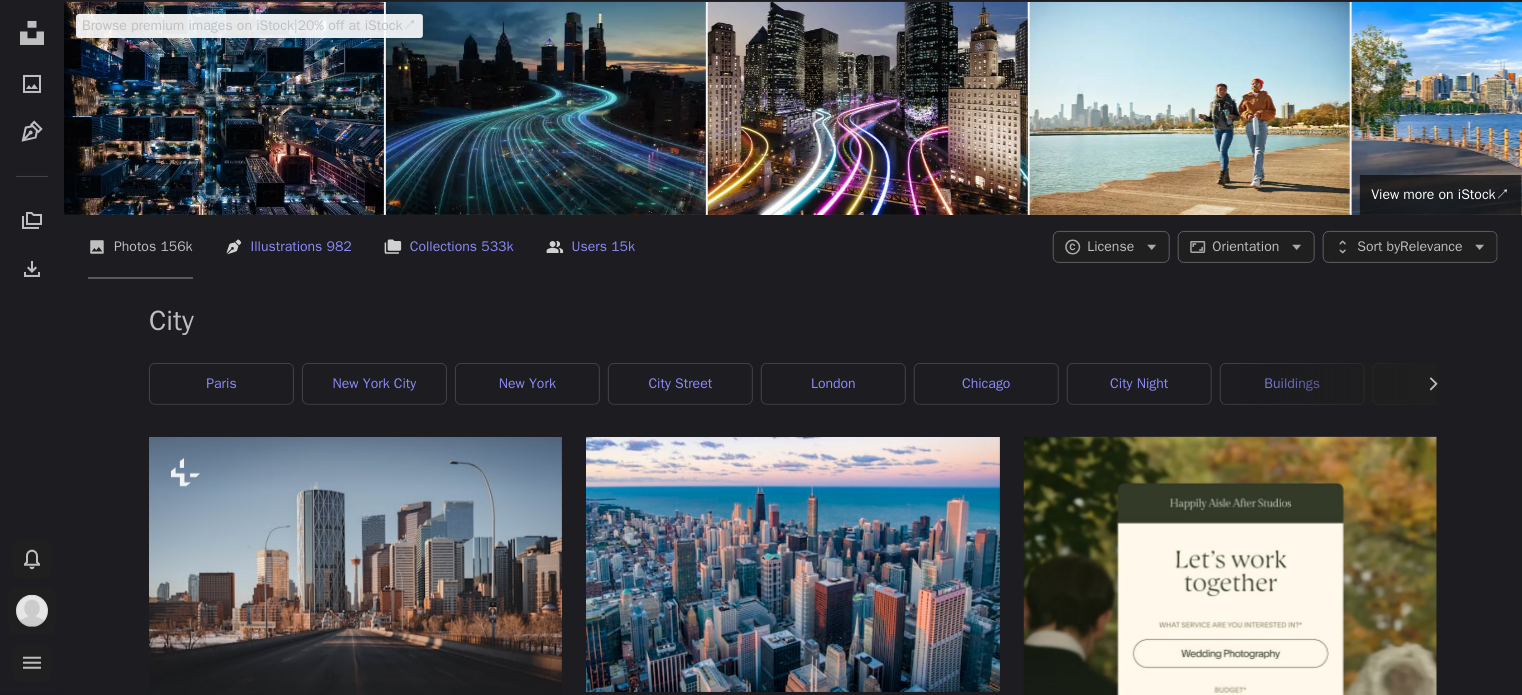 click on "****" at bounding box center (626, -30) 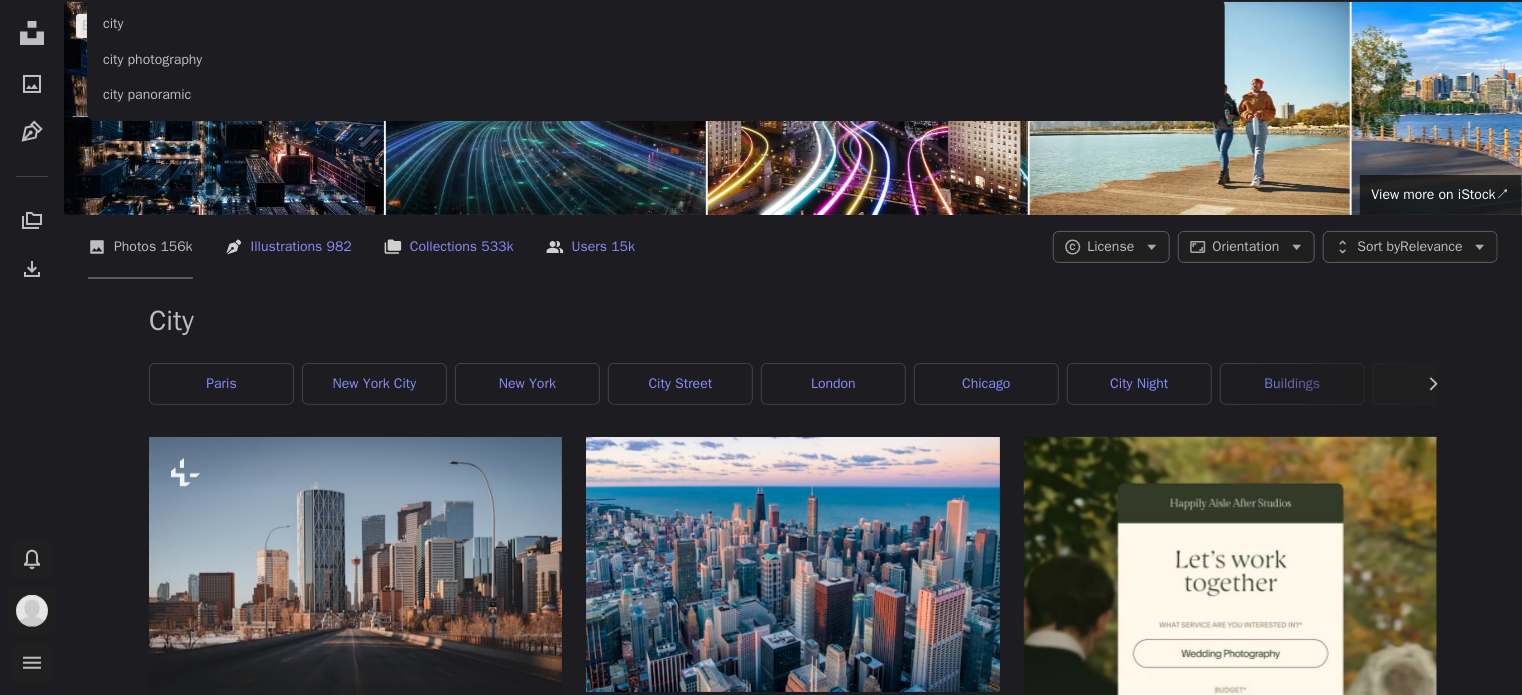 click on "****" at bounding box center (626, -30) 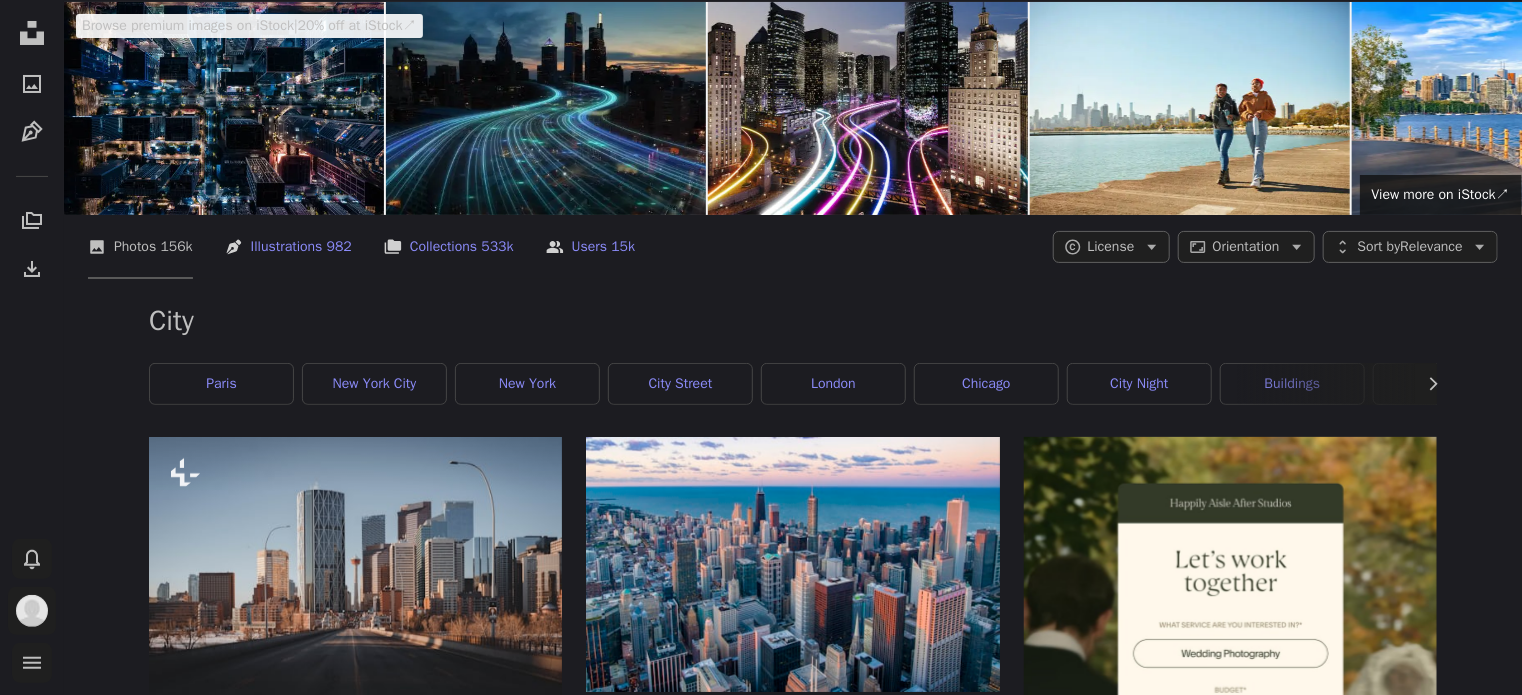 type on "**********" 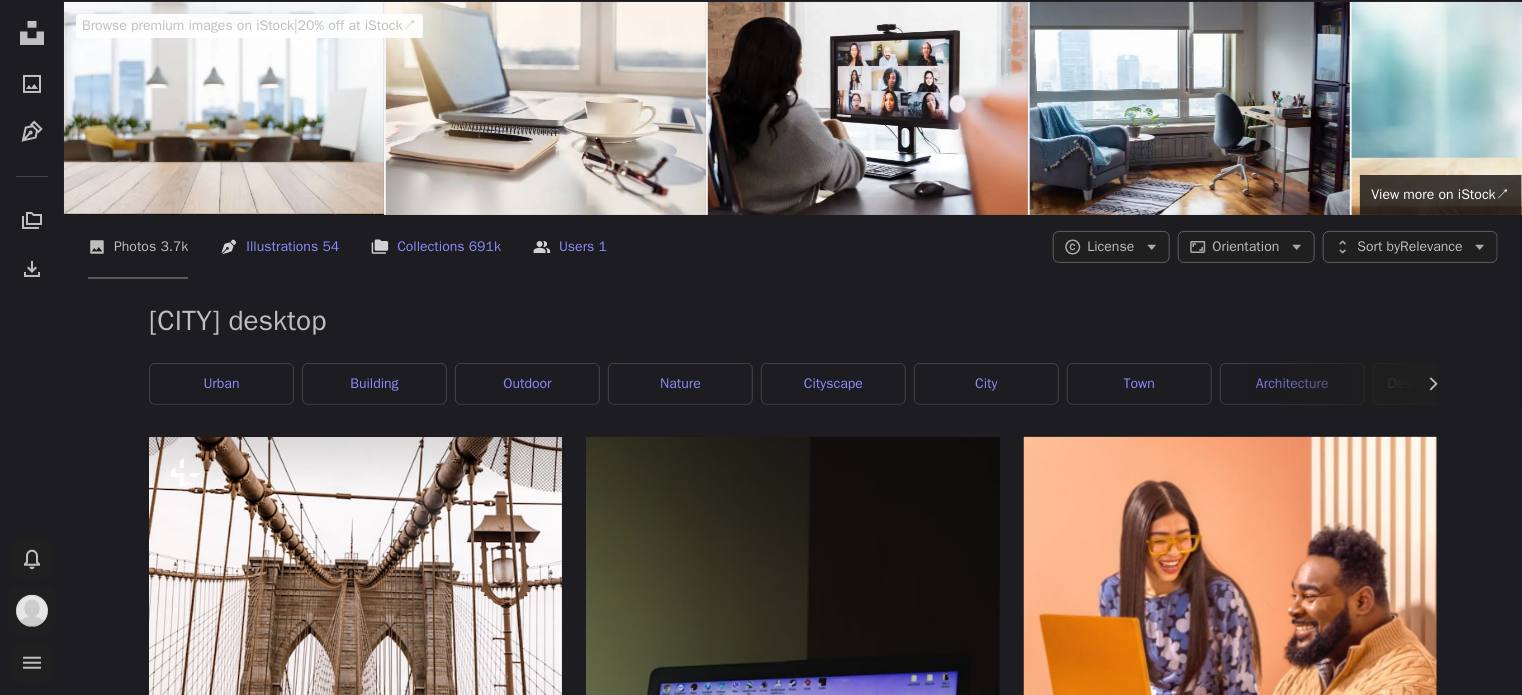 scroll, scrollTop: 2032, scrollLeft: 0, axis: vertical 